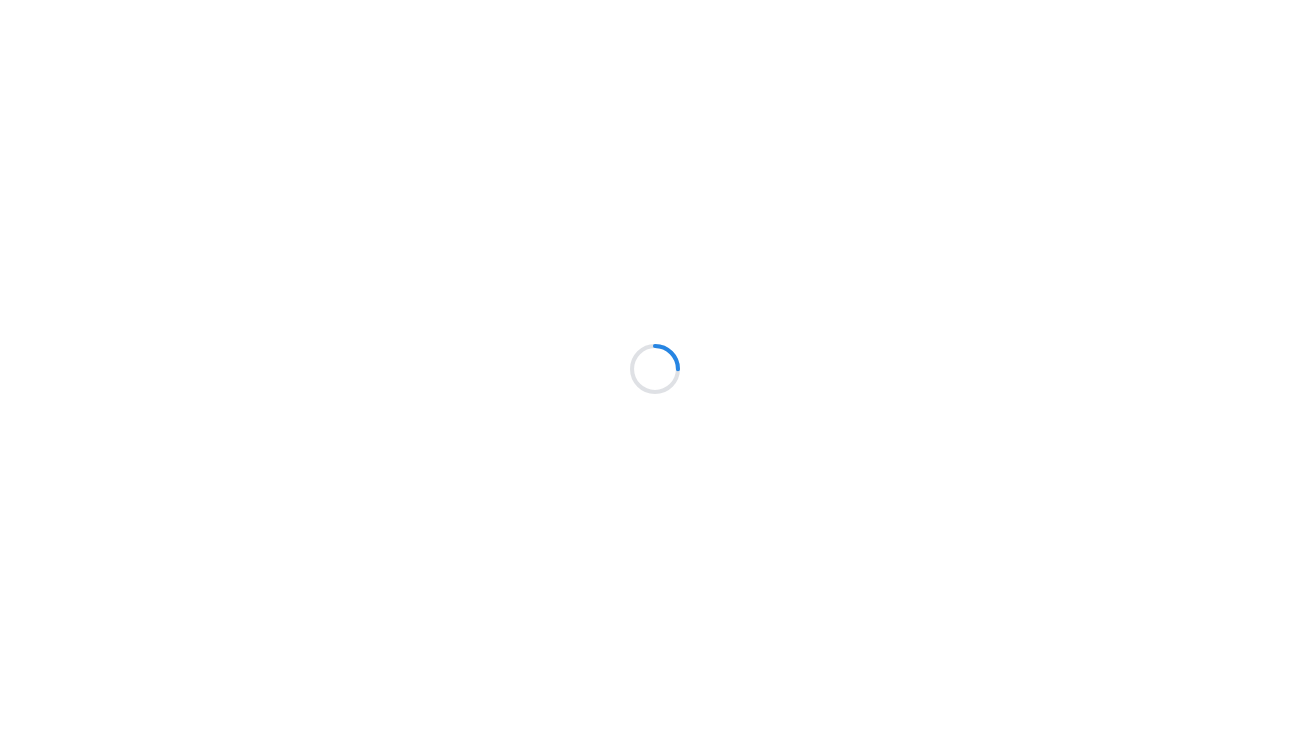 scroll, scrollTop: 0, scrollLeft: 0, axis: both 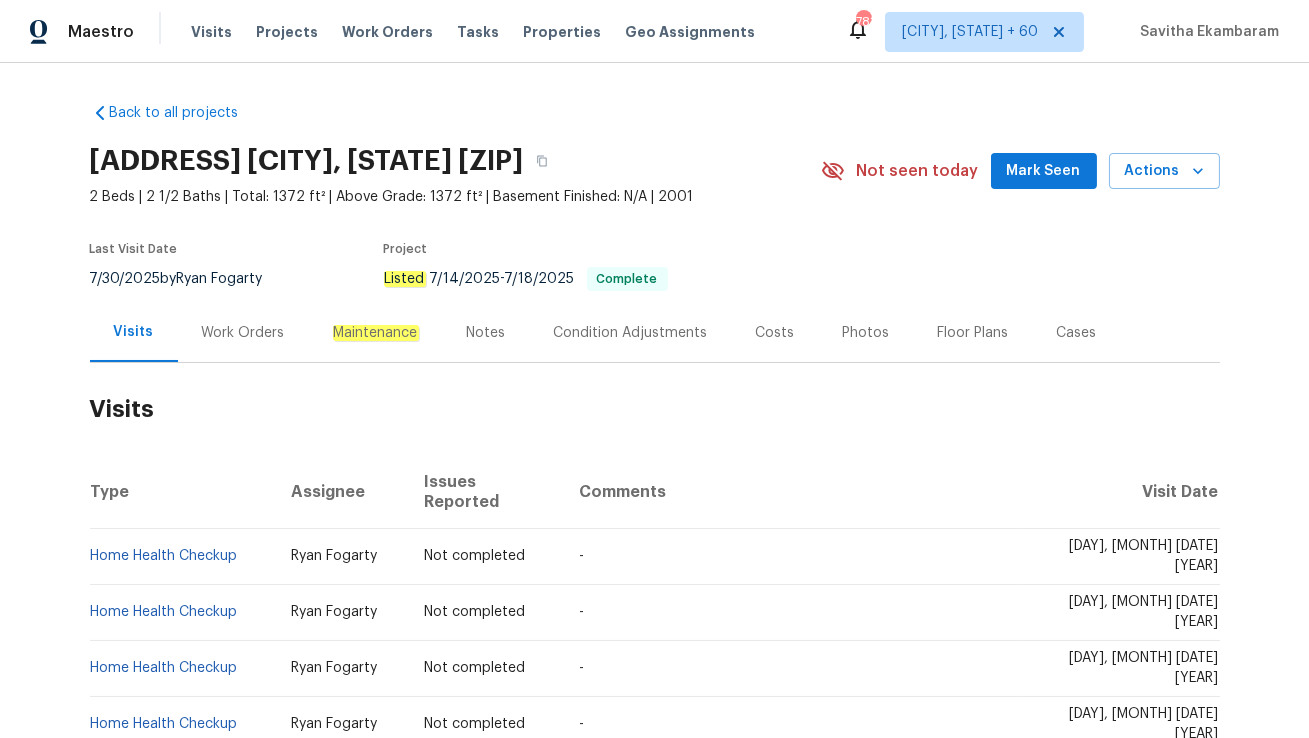 click on "Work Orders" at bounding box center (243, 332) 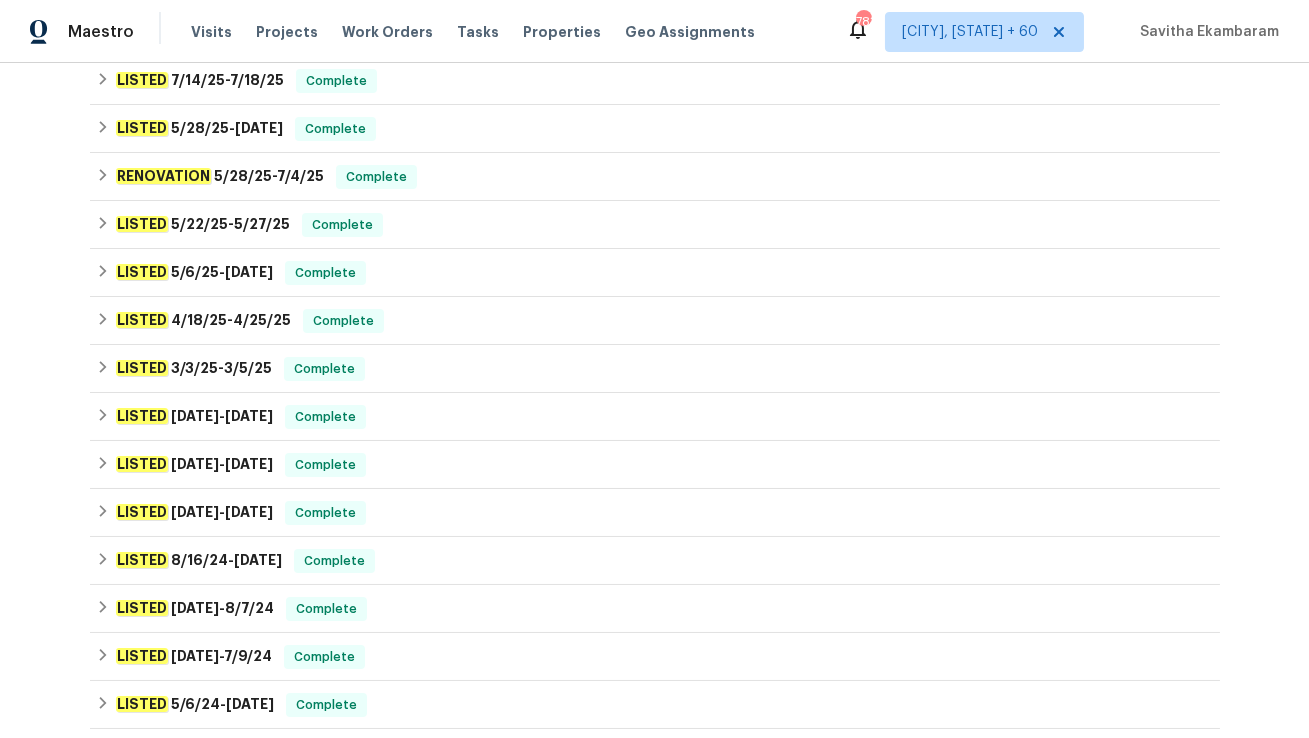 scroll, scrollTop: 0, scrollLeft: 0, axis: both 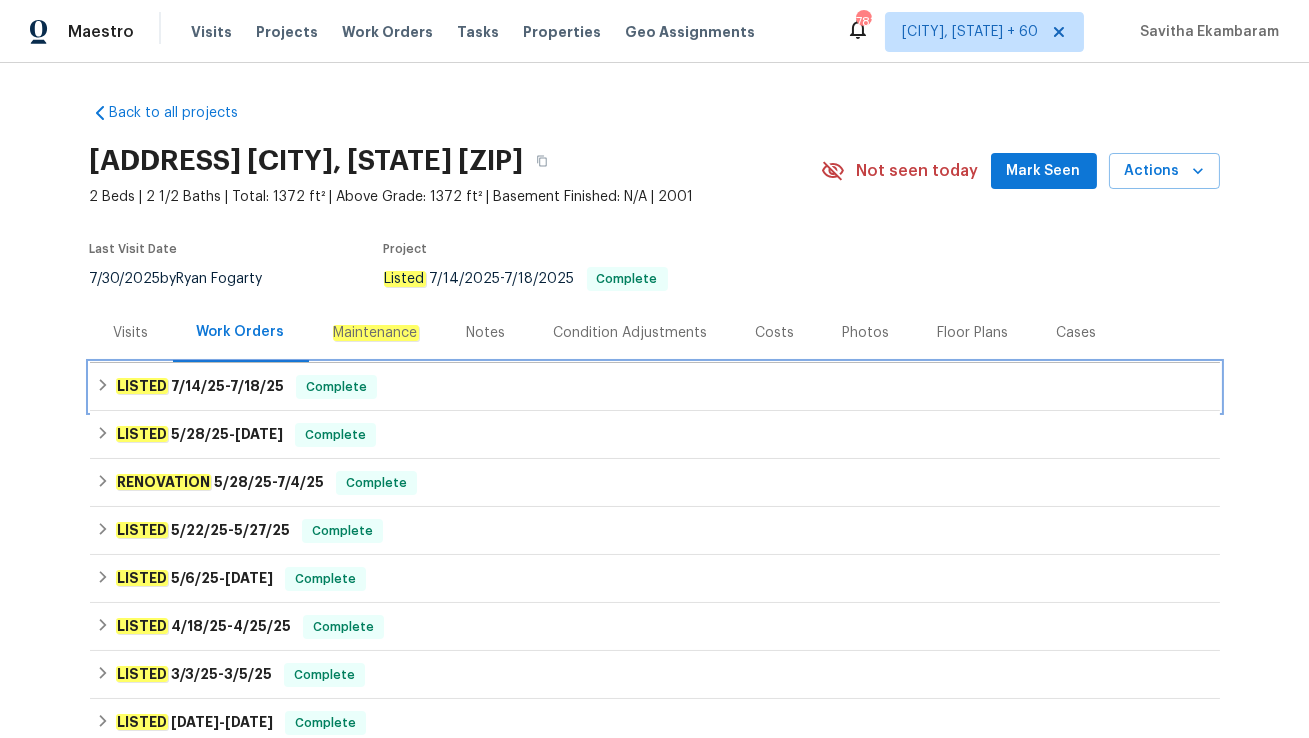 click on "LISTED   7/14/25  -  7/18/25 Complete" at bounding box center [655, 387] 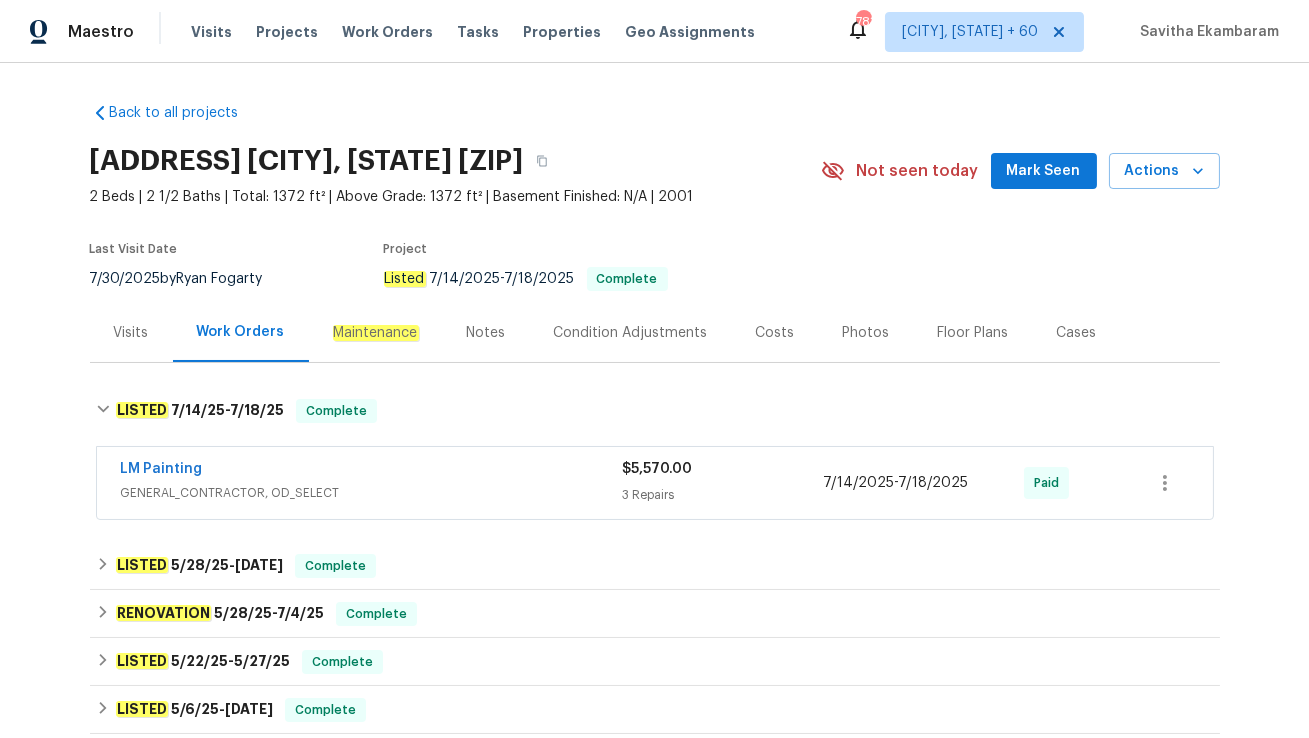 click on "GENERAL_CONTRACTOR, OD_SELECT" at bounding box center [372, 493] 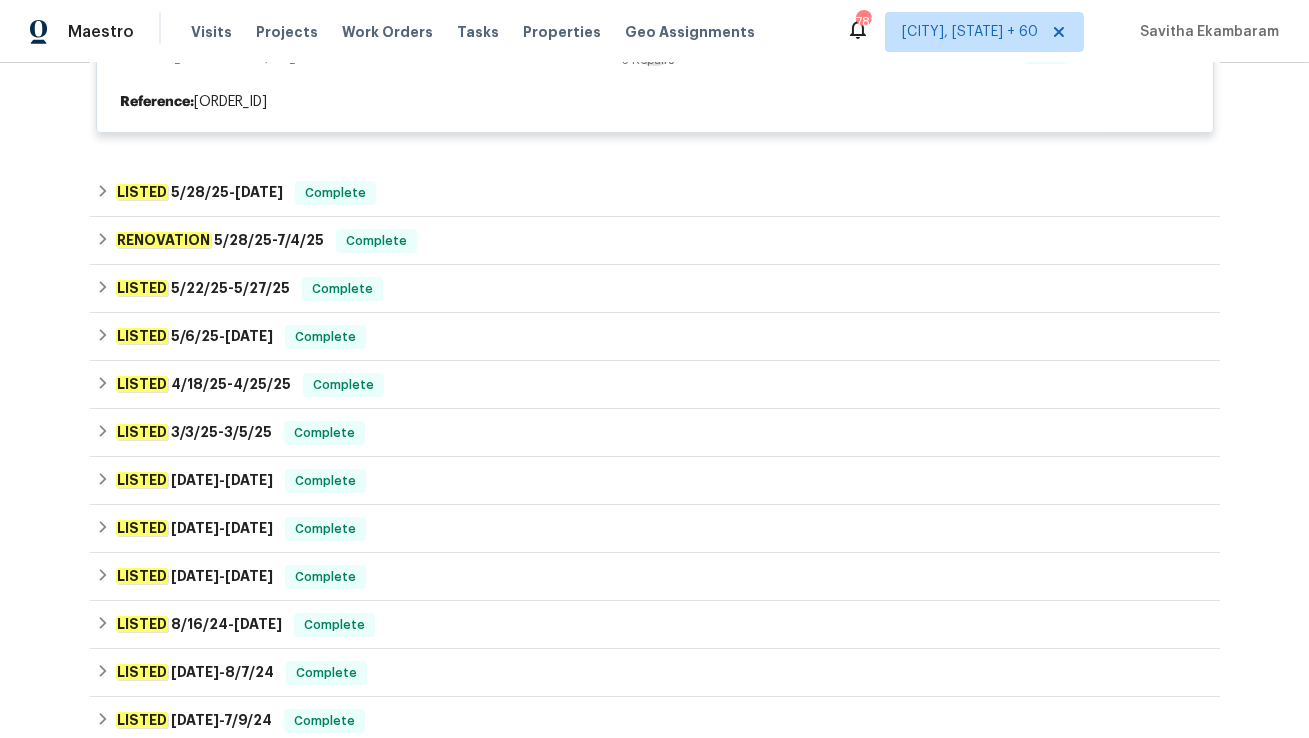 scroll, scrollTop: 476, scrollLeft: 0, axis: vertical 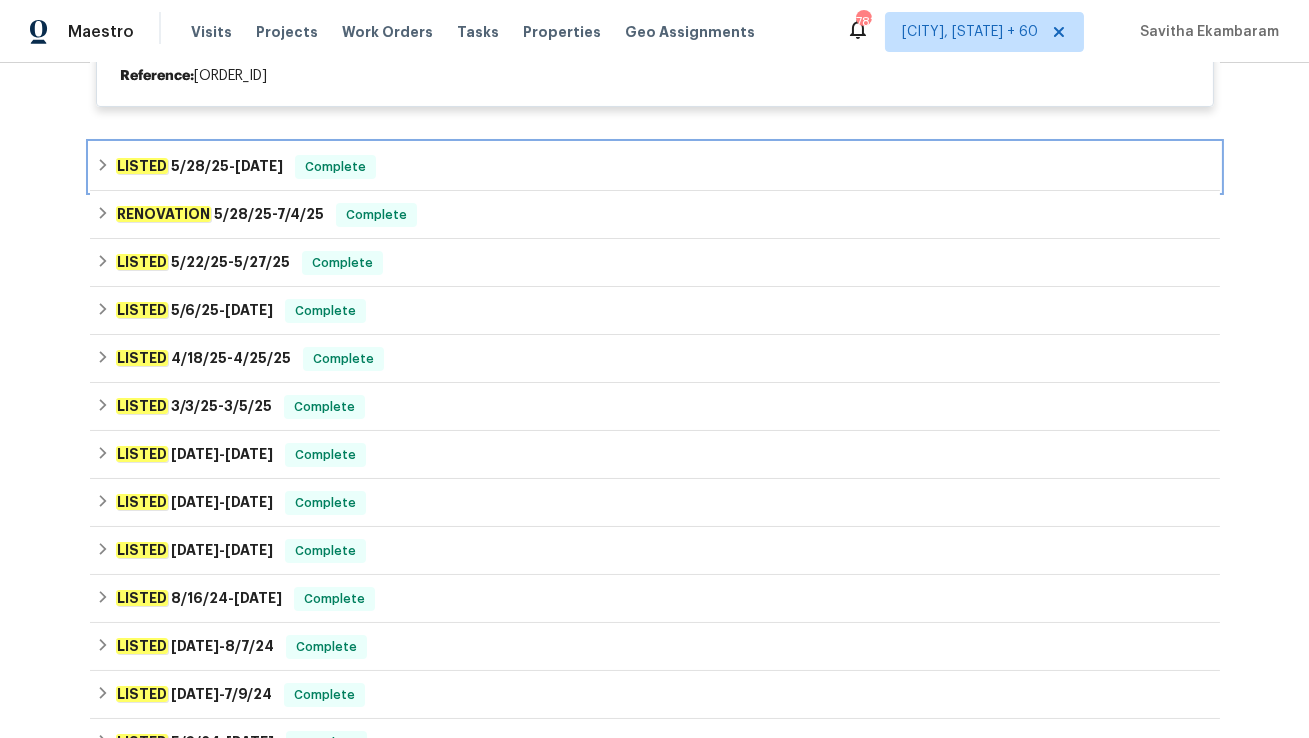 click on "LISTED [DATE] - [DATE] Complete" at bounding box center (655, 167) 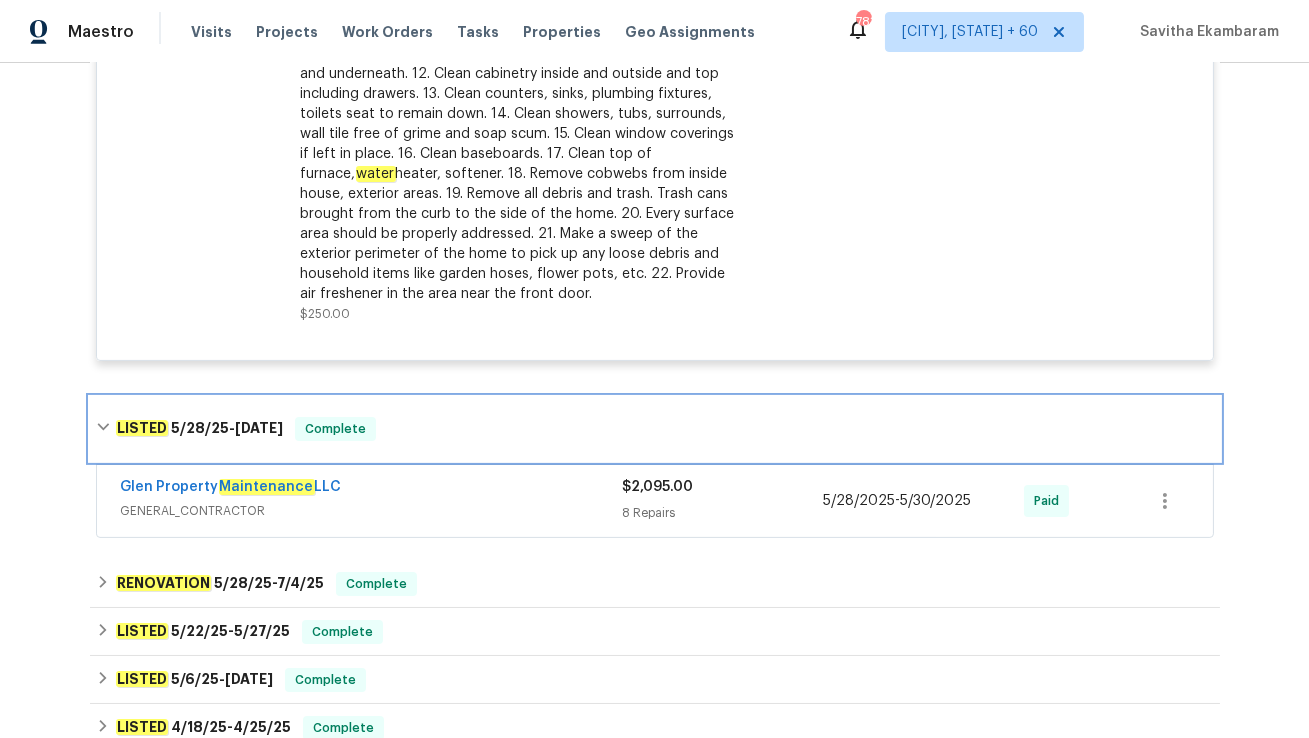 scroll, scrollTop: 1052, scrollLeft: 0, axis: vertical 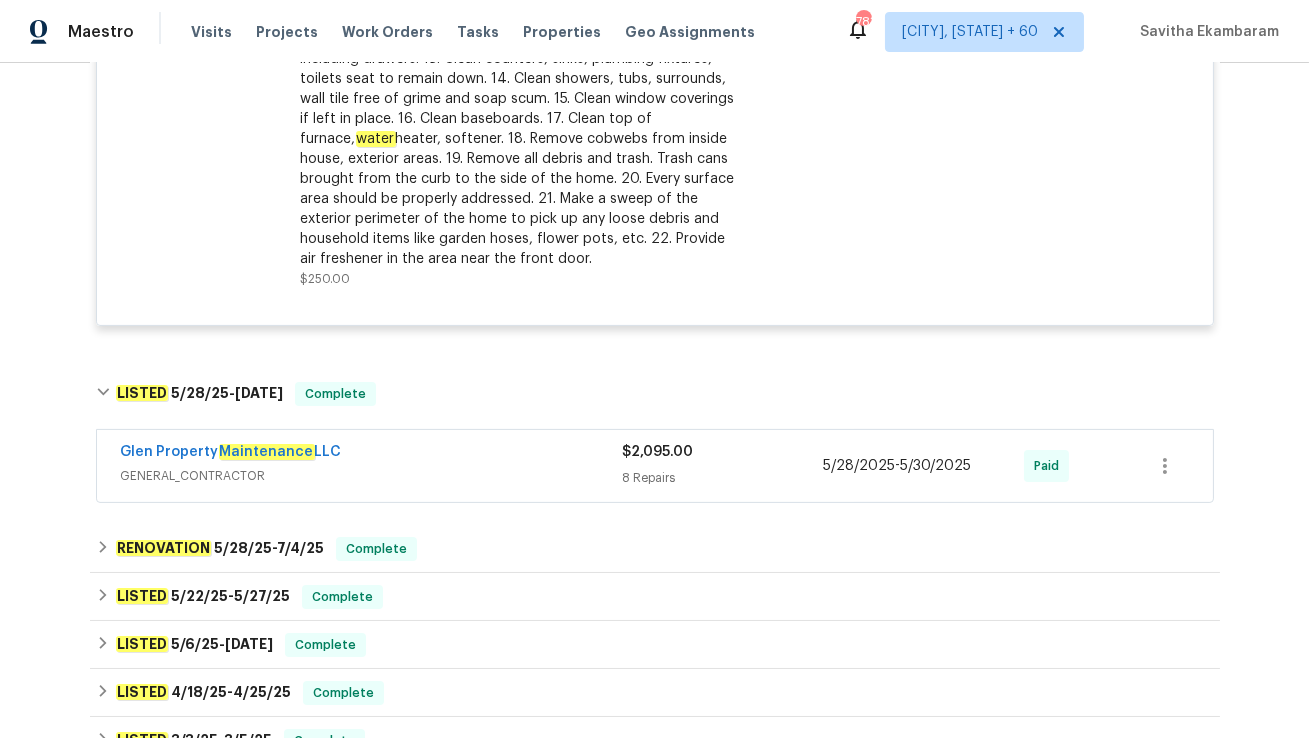 click on "GENERAL_CONTRACTOR" at bounding box center (372, 476) 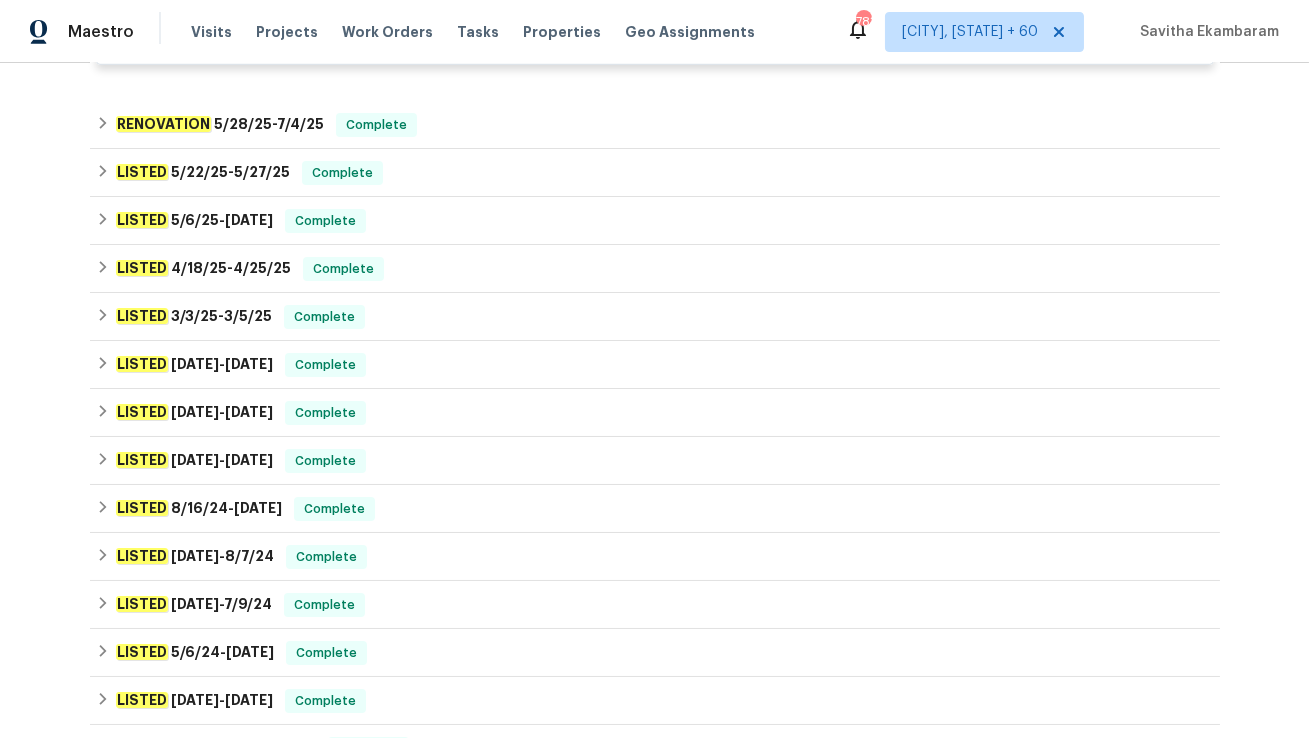scroll, scrollTop: 2932, scrollLeft: 0, axis: vertical 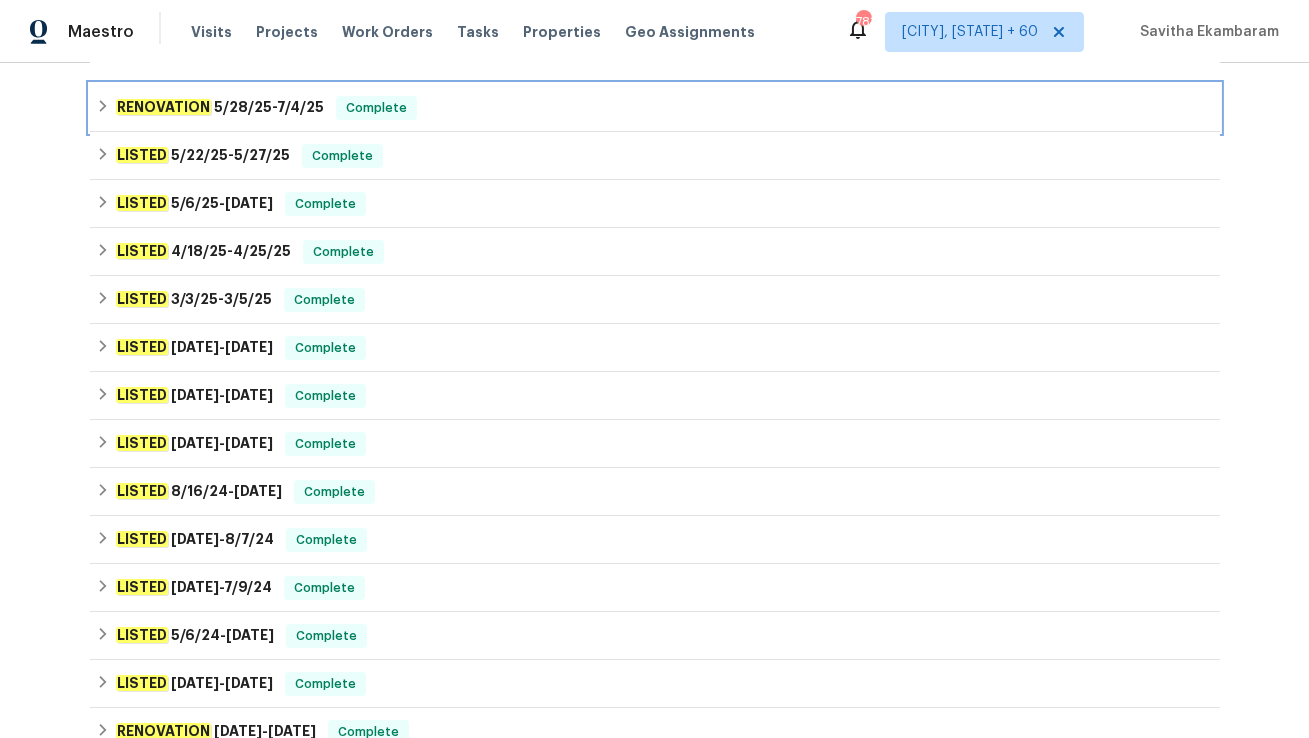 click on "RENOVATION   [DATE] - [DATE] Complete" at bounding box center (655, 108) 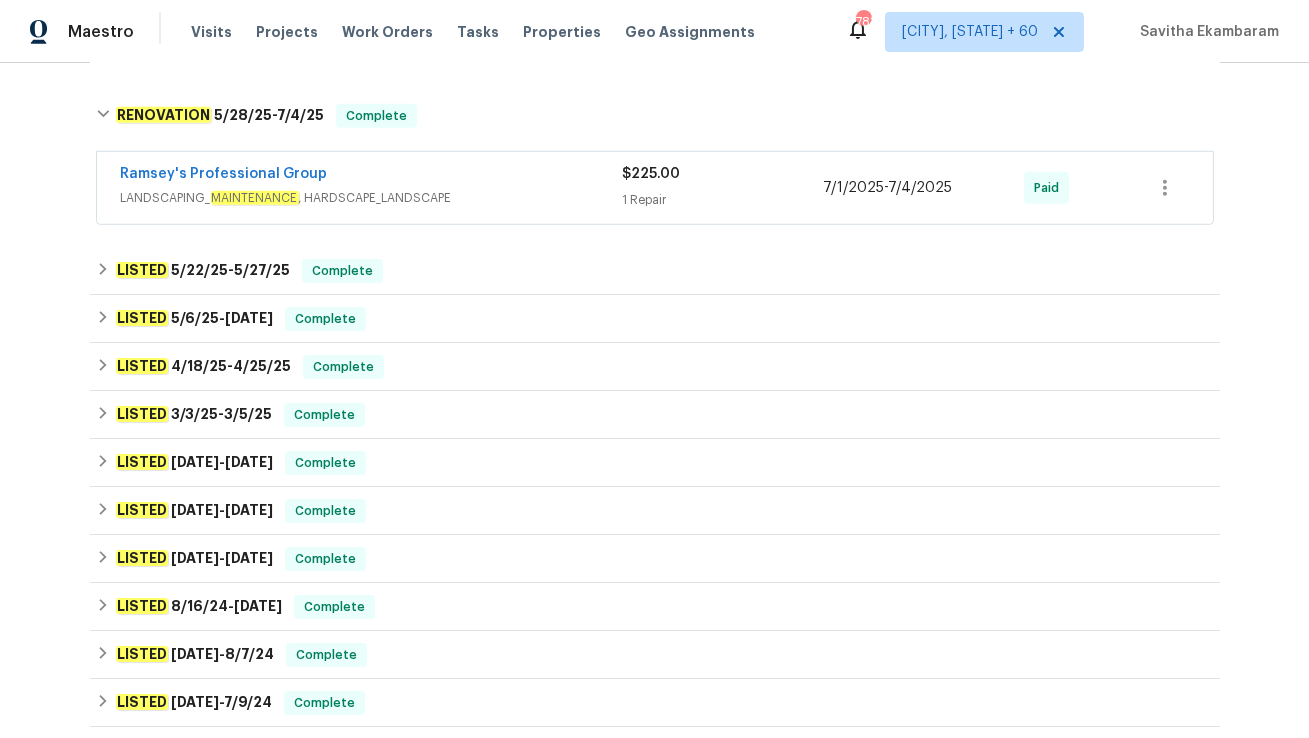 click on "LANDSCAPING_ MAINTENANCE , HARDSCAPE_LANDSCAPE" at bounding box center (372, 198) 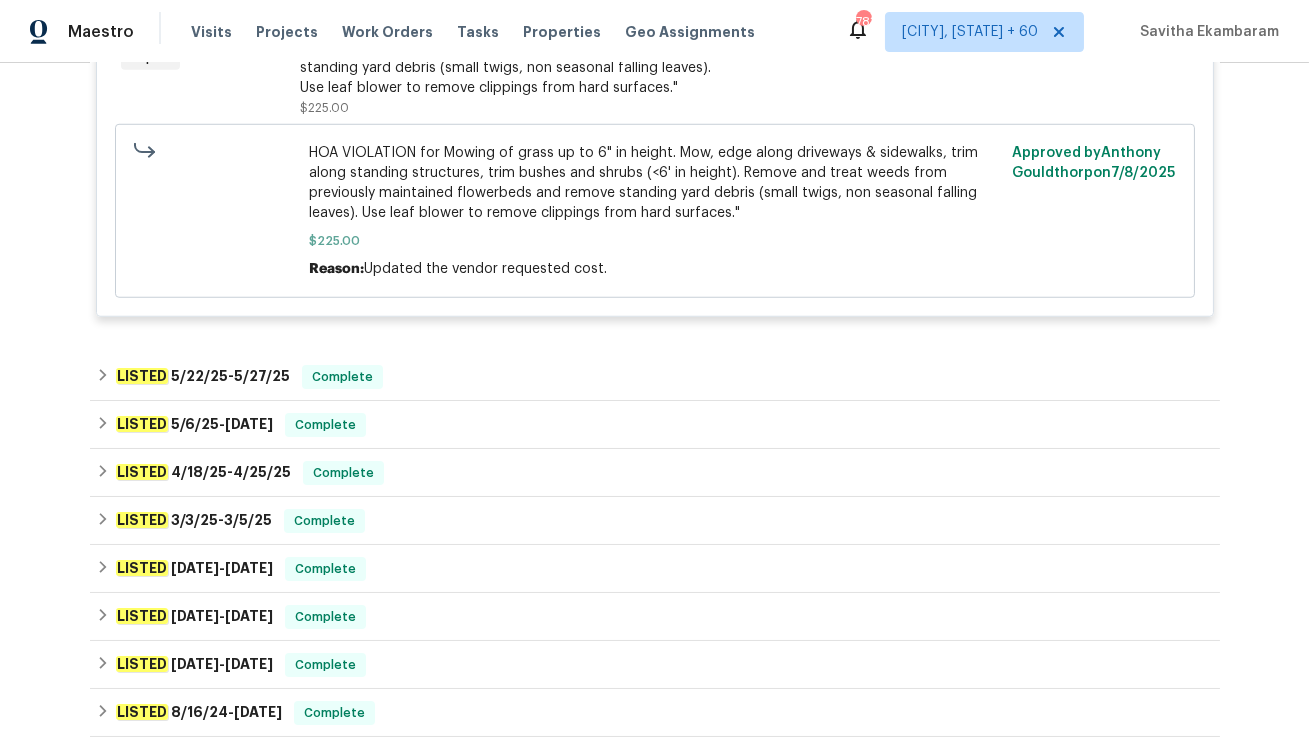 scroll, scrollTop: 3374, scrollLeft: 0, axis: vertical 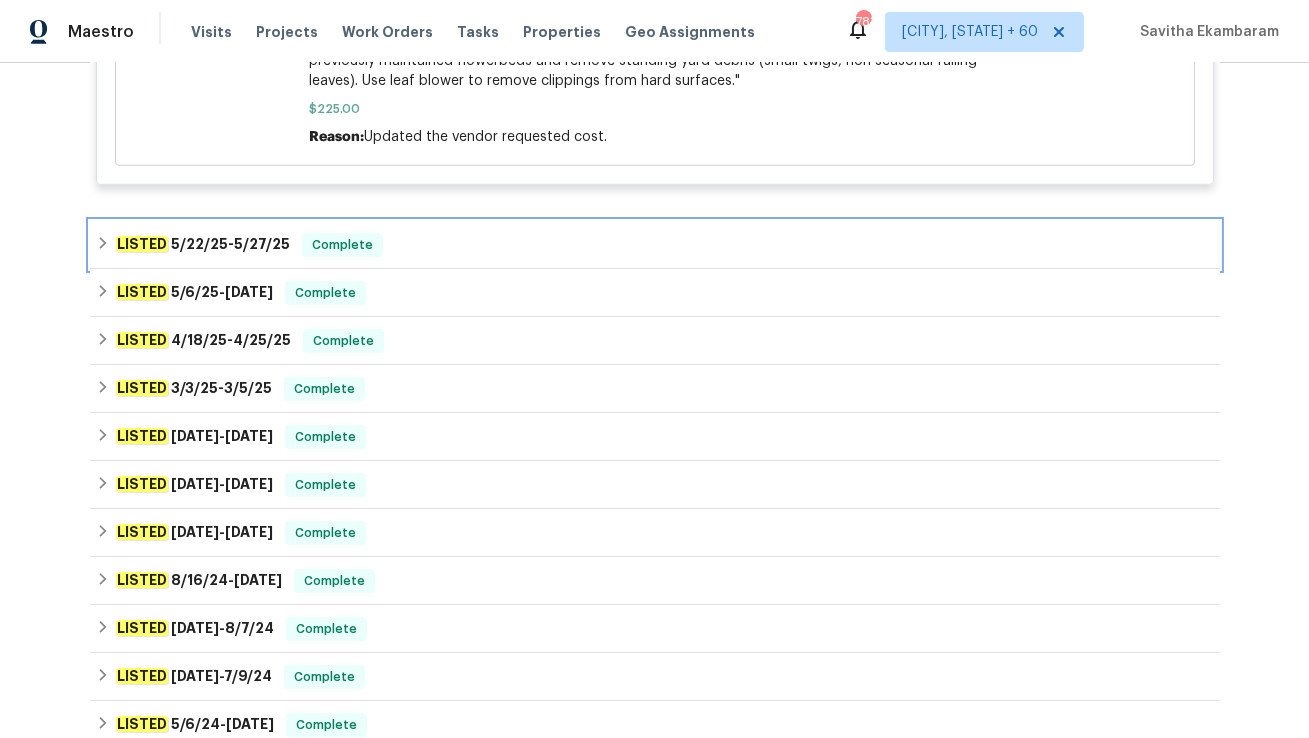 click on "LISTED [DATE] - [DATE] Complete" at bounding box center (655, 245) 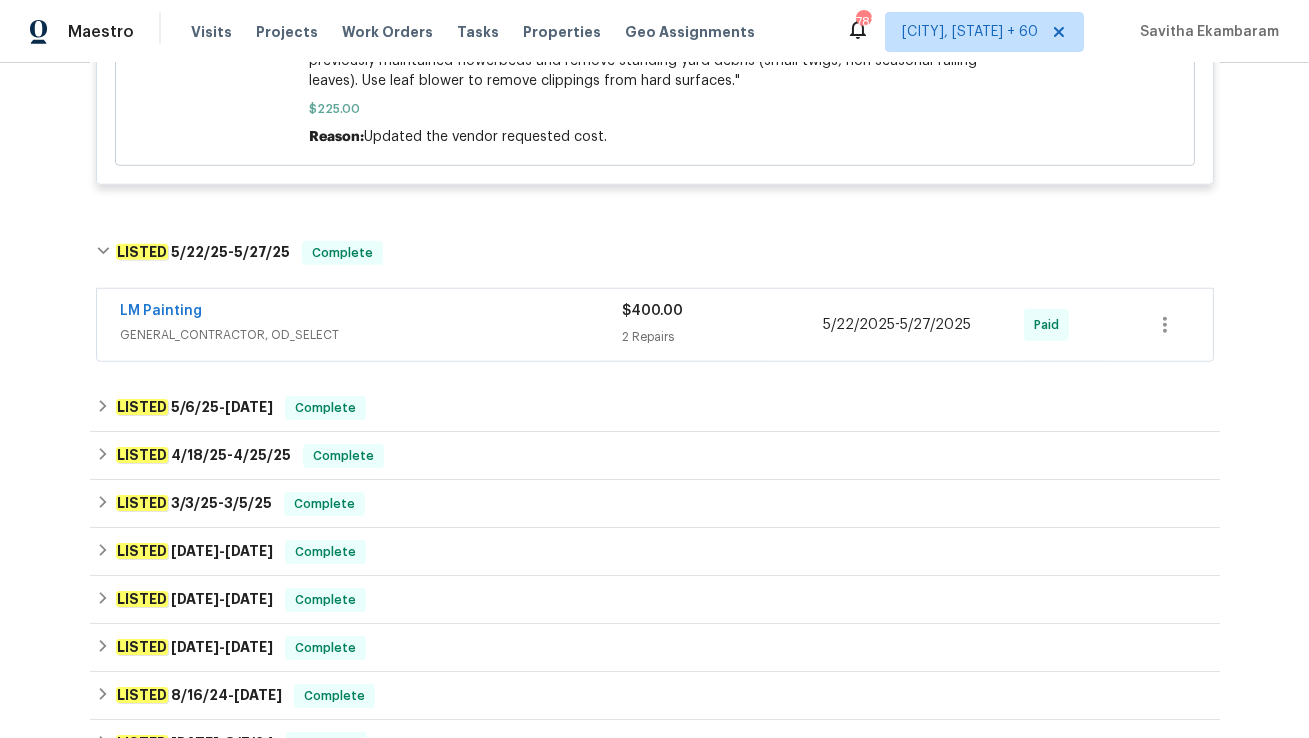 click on "LM Painting GENERAL_CONTRACTOR, OD_SELECT $400.00 2 Repairs [DATE] - [DATE] Paid" at bounding box center [655, 325] 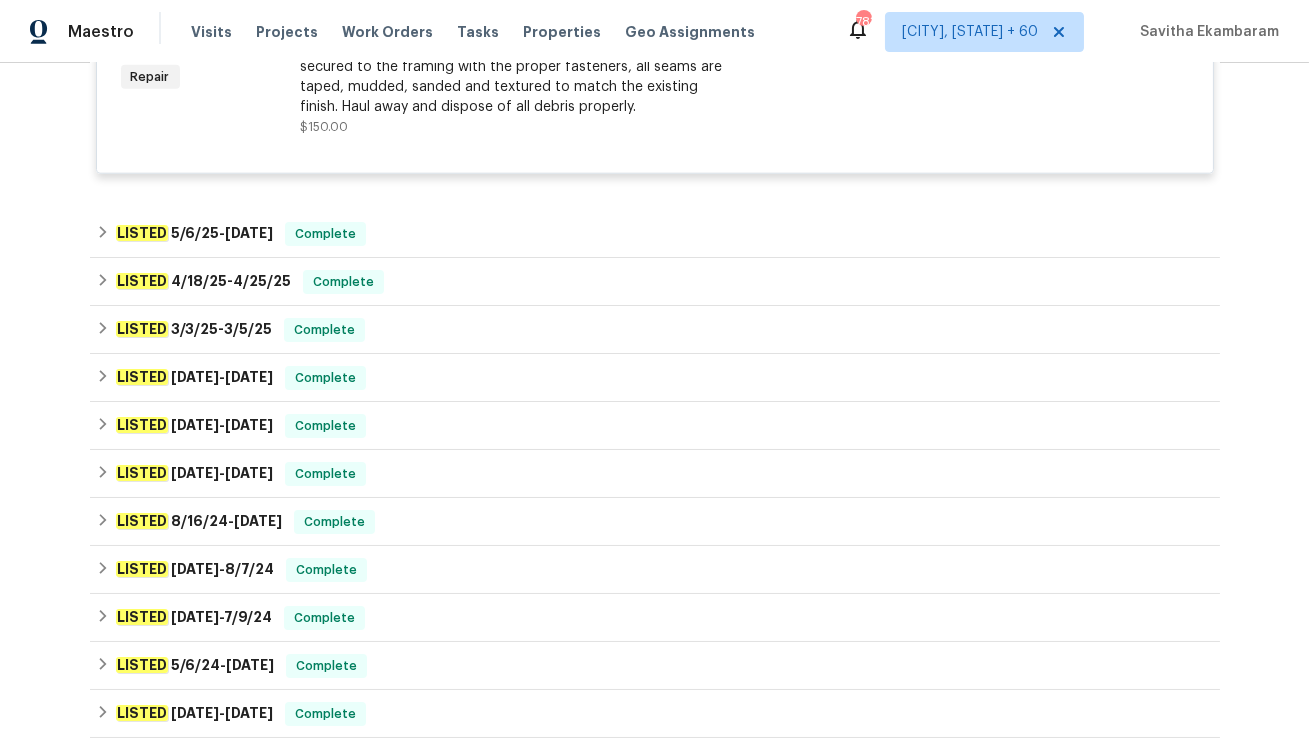 scroll, scrollTop: 4297, scrollLeft: 0, axis: vertical 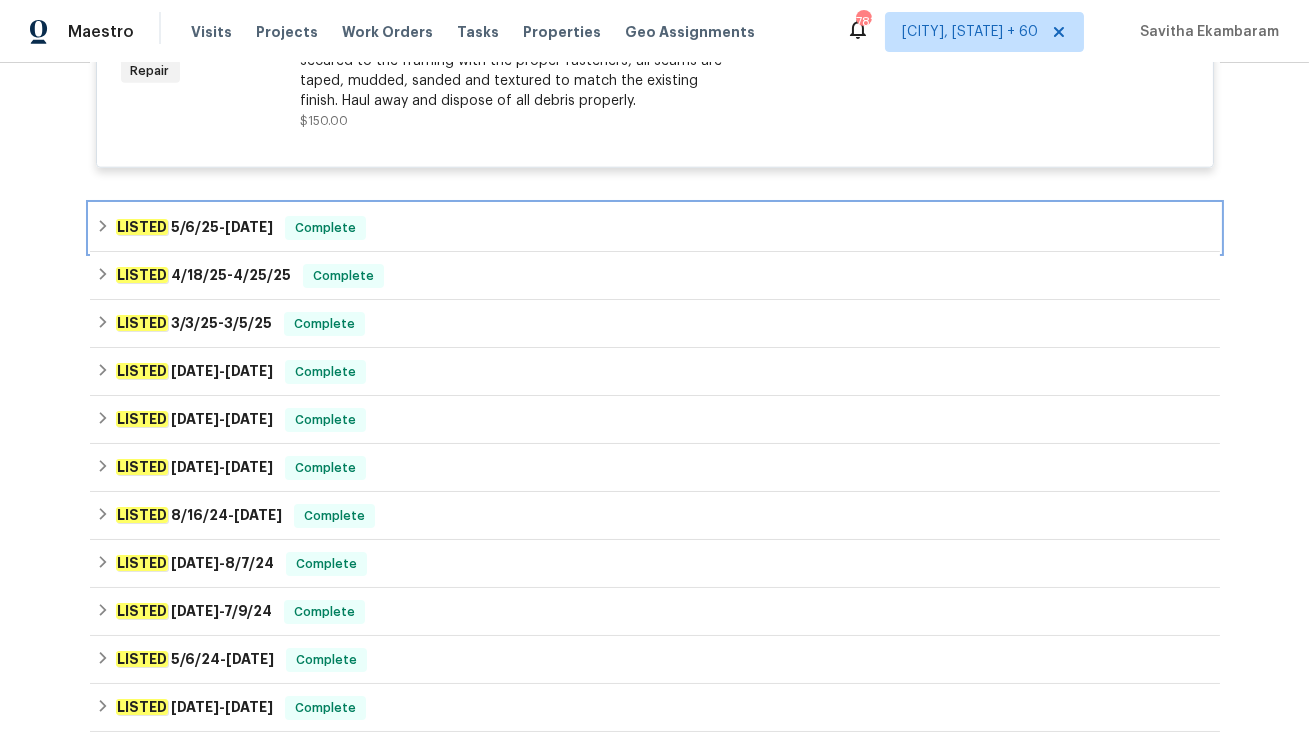 click on "LISTED [DATE] - [DATE] Complete" at bounding box center [655, 228] 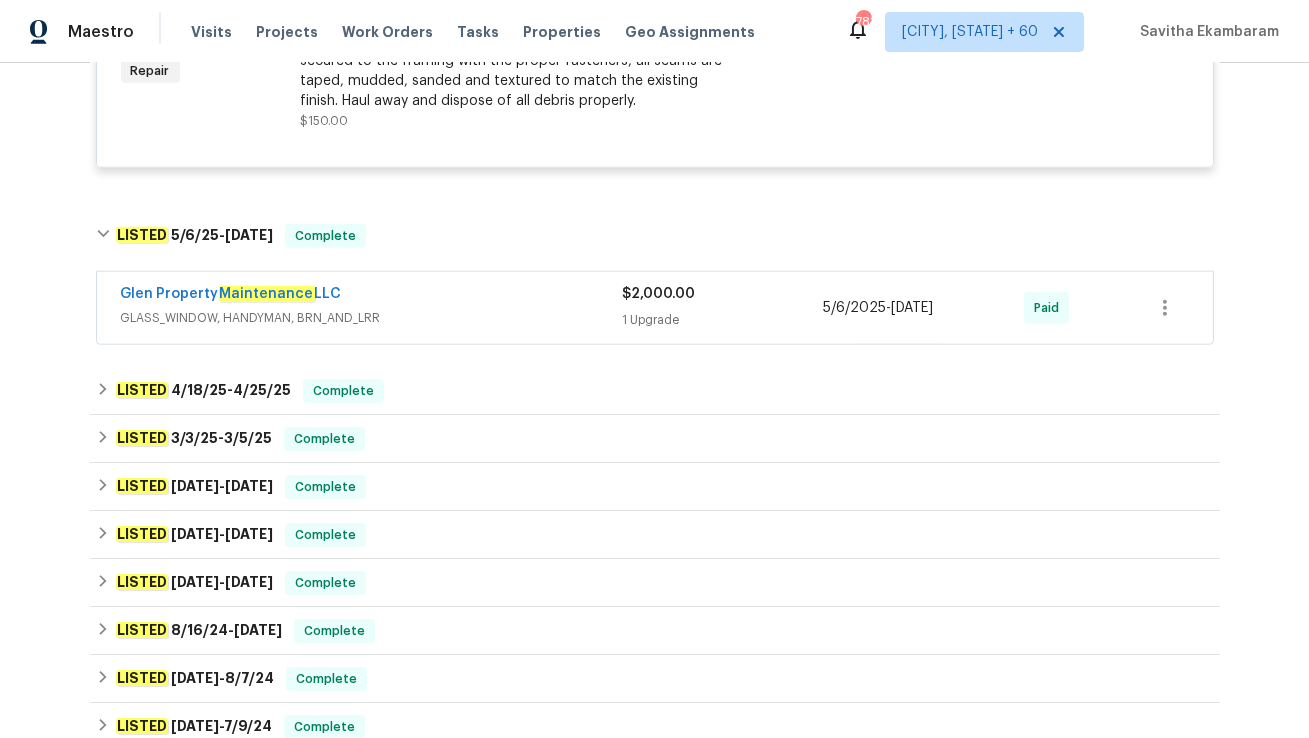 click on "GLASS_WINDOW, HANDYMAN, BRN_AND_LRR" at bounding box center [372, 318] 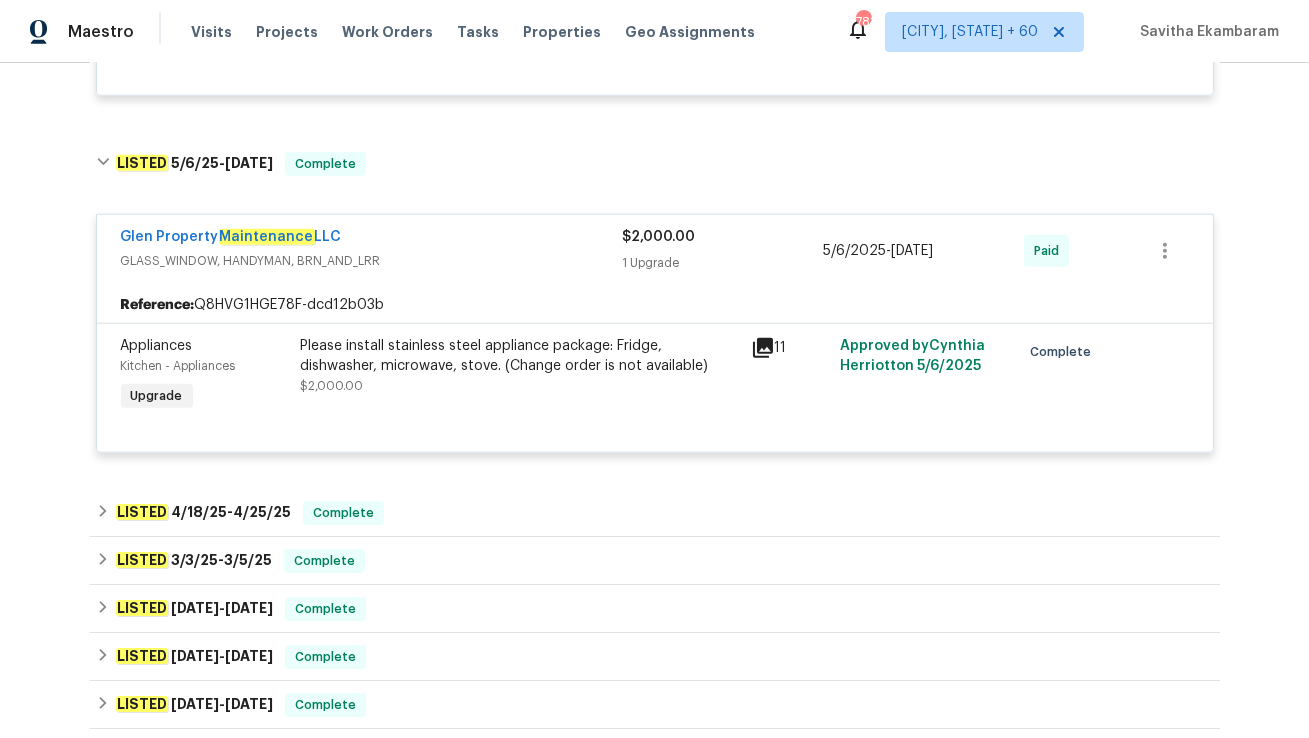 scroll, scrollTop: 4488, scrollLeft: 0, axis: vertical 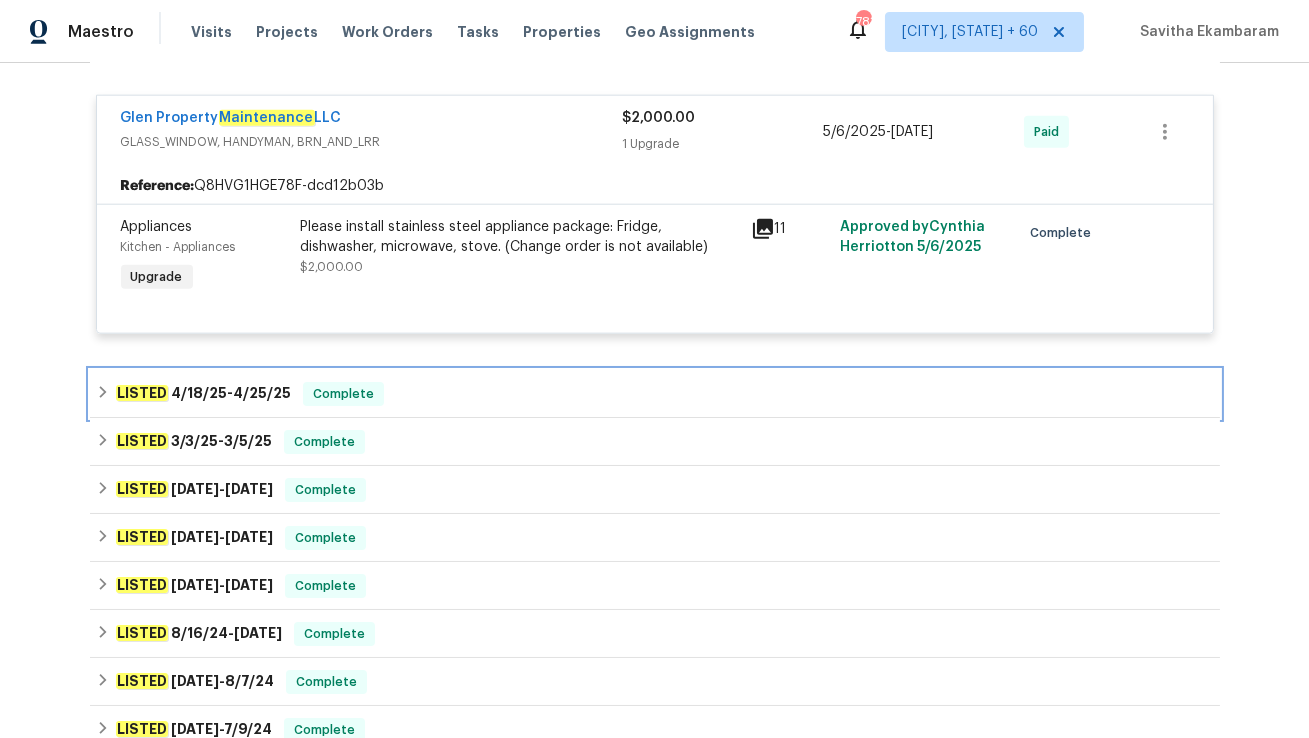 click on "LISTED [DATE] - [DATE] Complete" at bounding box center (655, 394) 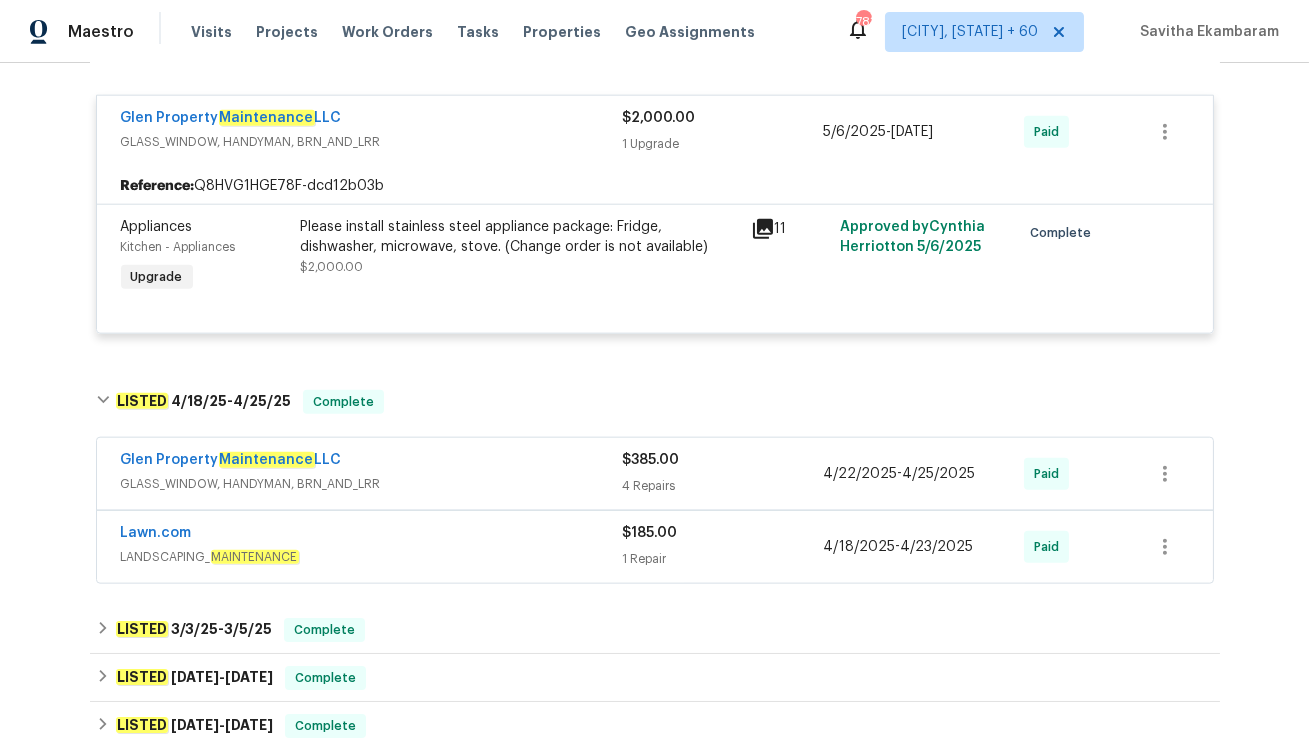 click on "Glen Property Maintenance LLC" at bounding box center (372, 462) 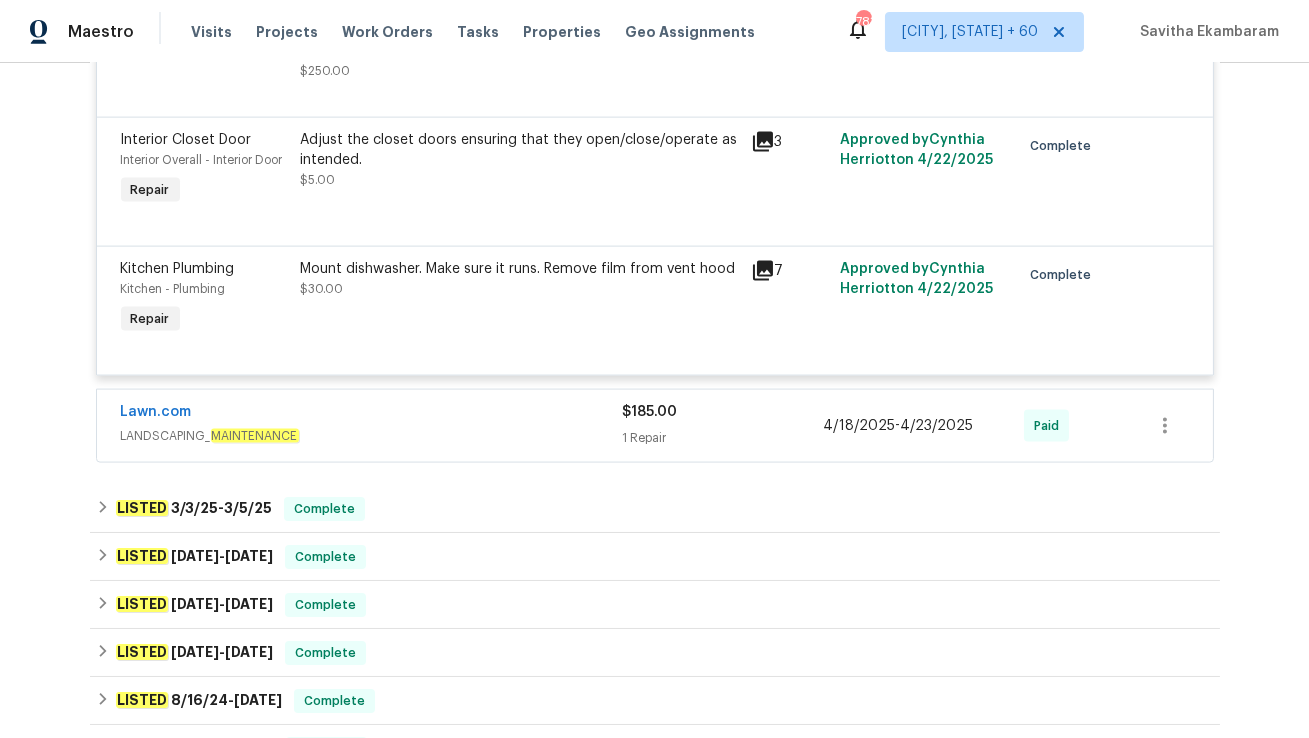 scroll, scrollTop: 5719, scrollLeft: 0, axis: vertical 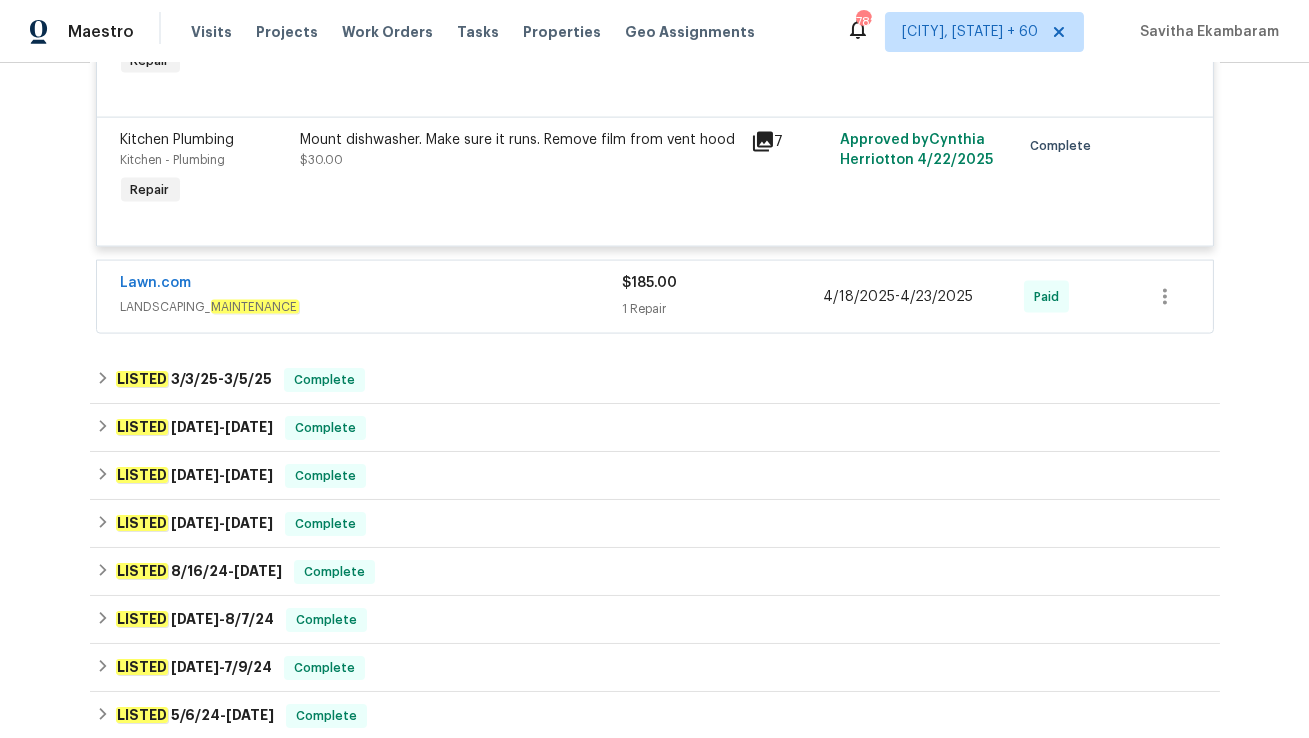 click on "LANDSCAPING_ MAINTENANCE" at bounding box center [372, 307] 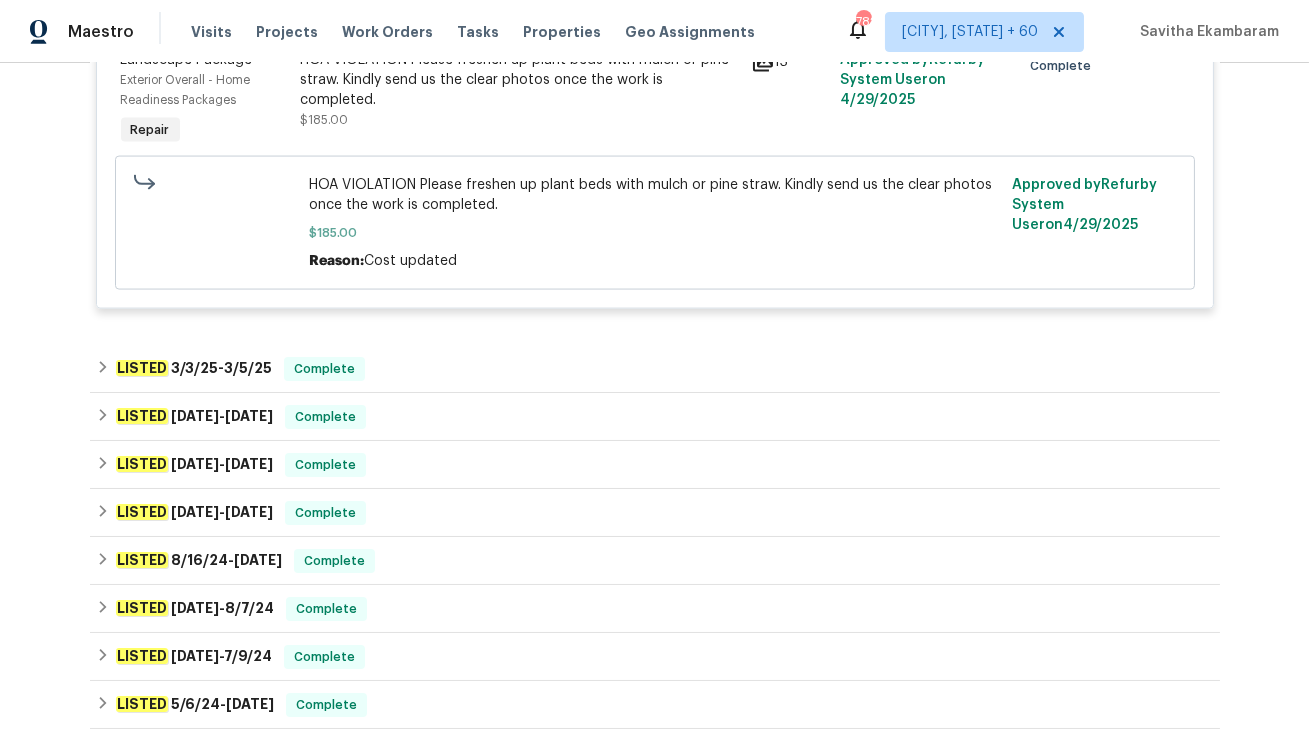 scroll, scrollTop: 6160, scrollLeft: 0, axis: vertical 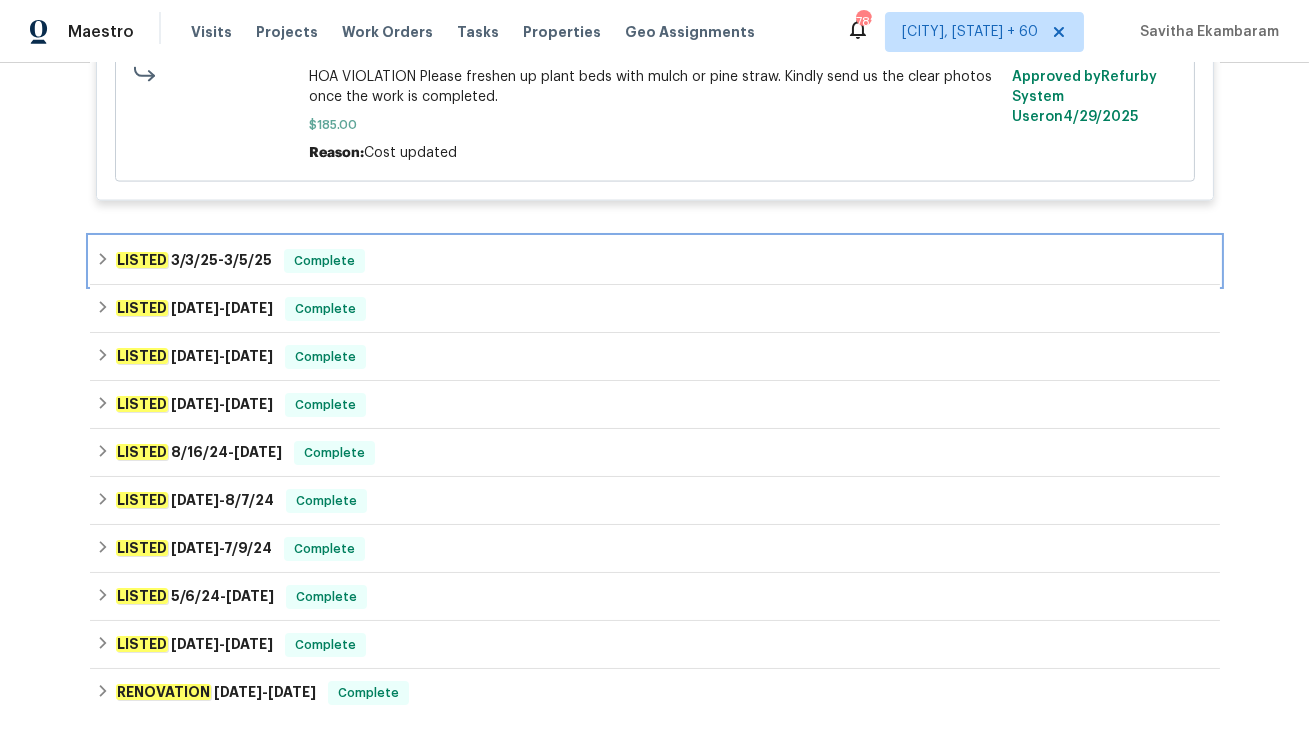 click on "LISTED [DATE] - [DATE] Complete" at bounding box center [655, 261] 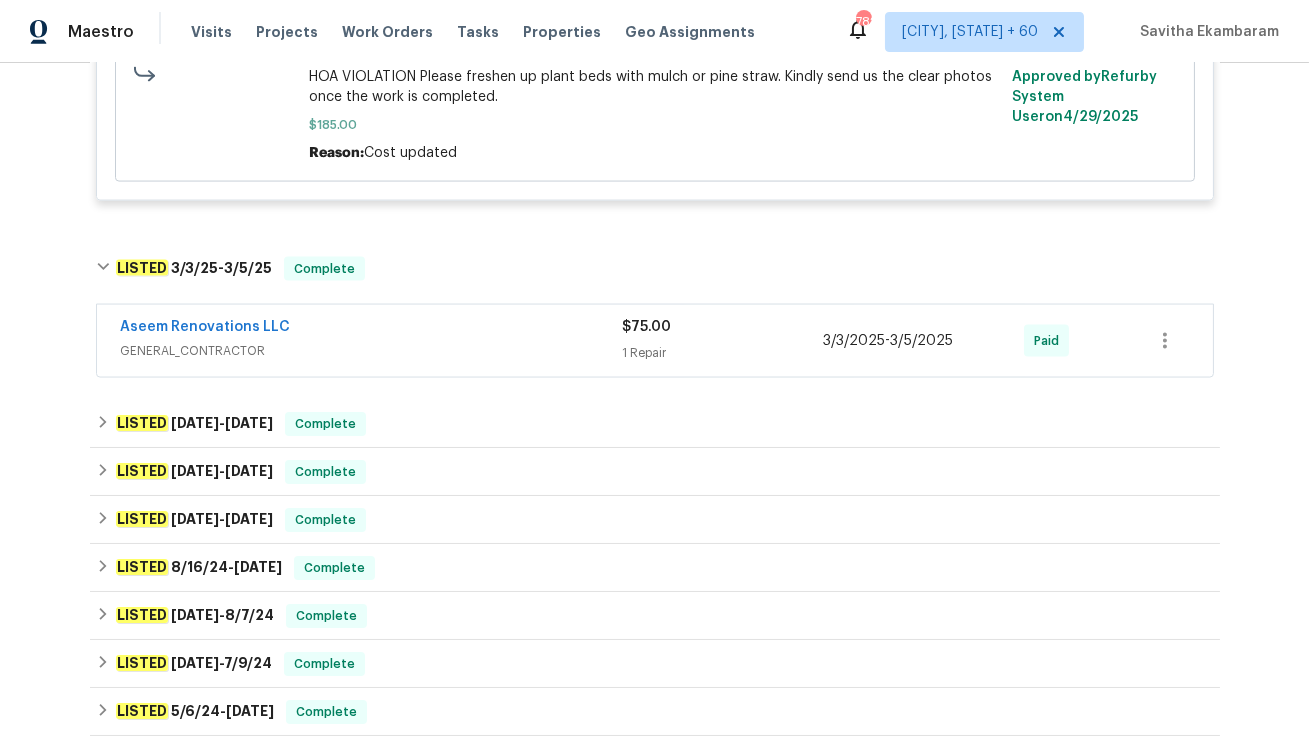 click on "GENERAL_CONTRACTOR" at bounding box center (372, 351) 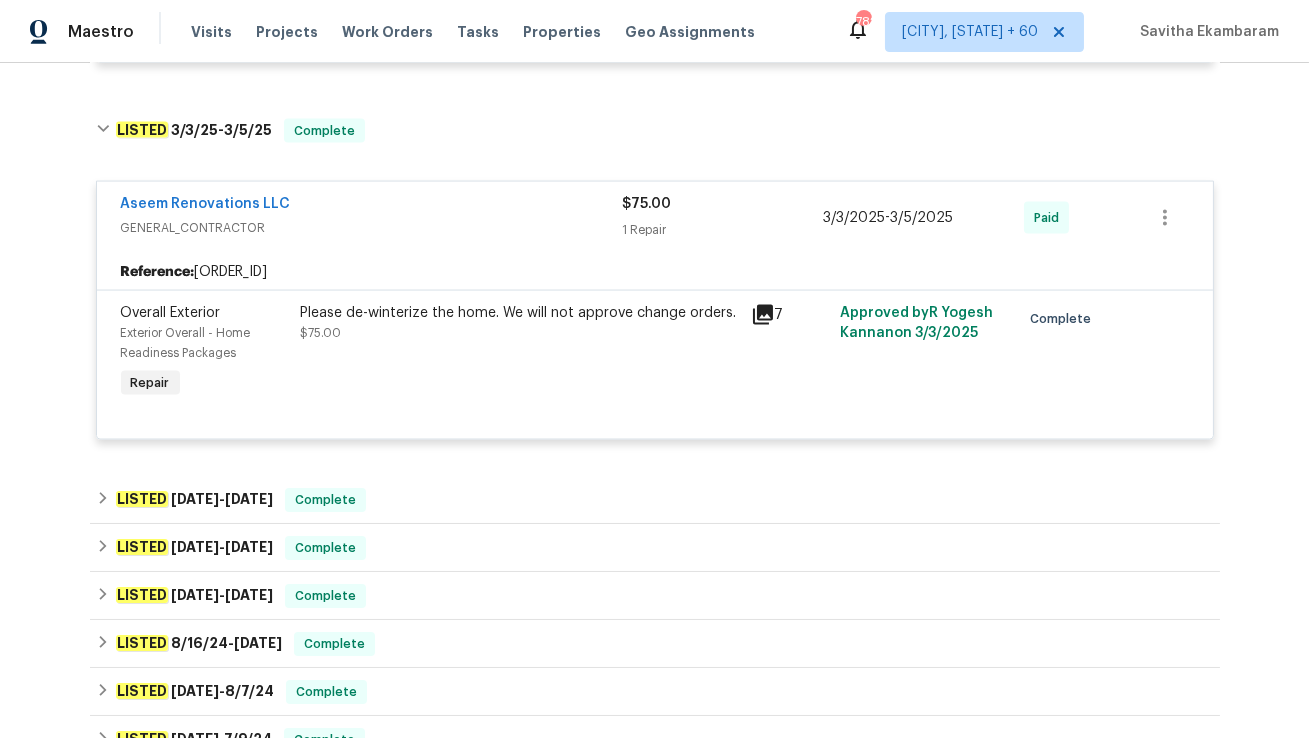 scroll, scrollTop: 6352, scrollLeft: 0, axis: vertical 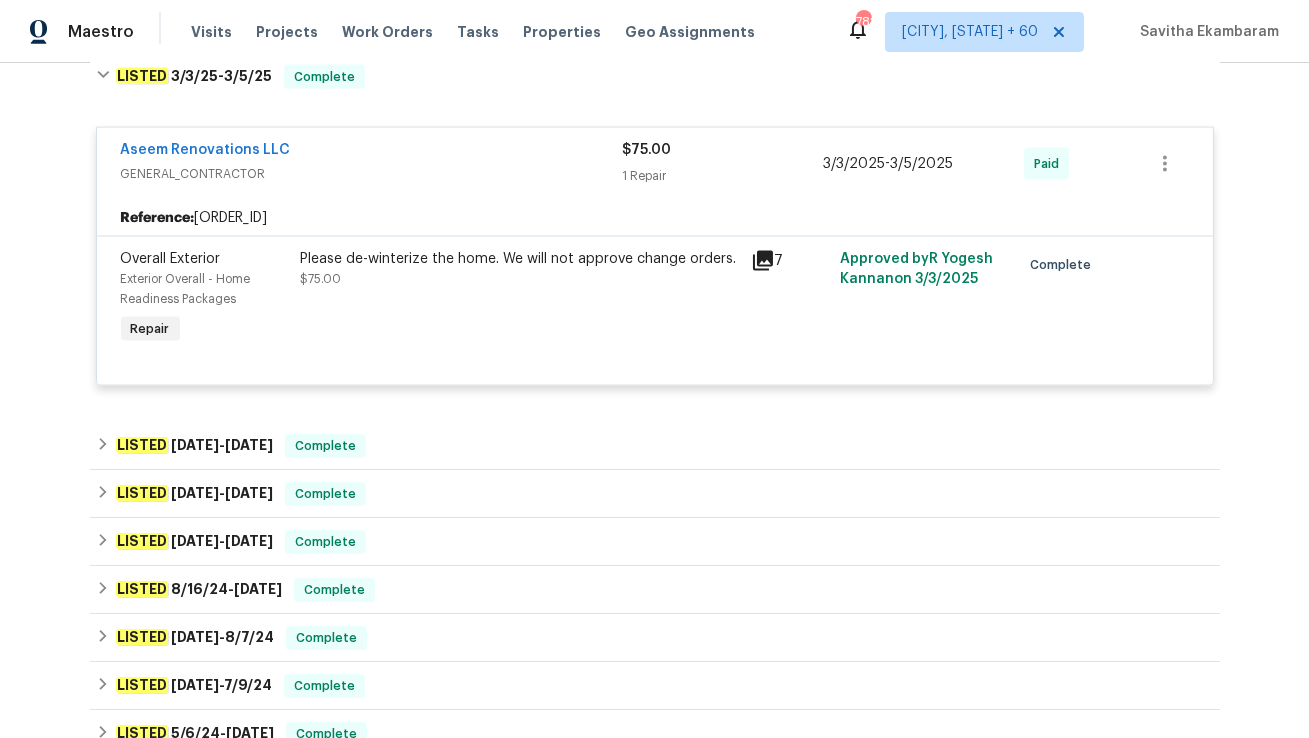 click on "Back to all projects [ADDRESS] [CITY], [STATE] [ZIP] 2 Beds | 2 1/2 Baths | Total: 1372 ft² | Above Grade: 1372 ft² | Basement Finished: N/A | 2001 Not seen today Mark Seen Actions Last Visit Date [DATE] by [NAME] Project Listed [DATE] - [DATE] Complete Visits Work Orders Maintenance Notes Condition Adjustments Costs Photos Floor Plans Cases LISTED [DATE] - [DATE] Complete LM Painting GENERAL_CONTRACTOR, OD_SELECT $5,570.00 3 Repairs [DATE] - [DATE] Paid Reference: [ORDER_ID] Roof Replacement Exterior Overall - Eaves and Trim Repair Please have this roof inspected and report findings back to myself. $125.00 6 Approved by [NAME] on [DATE] Complete Roof Replacement Exterior Overall - Eaves and Trim Repair $5,195.00 6 Approved by [NAME] on [DATE] Complete Initial cleaning Interior Overall - Home Readiness Packages Repair water $250.00 30 Approved by Refurby System User on [DATE] Complete LISTED [DATE] -" at bounding box center [655, -2613] 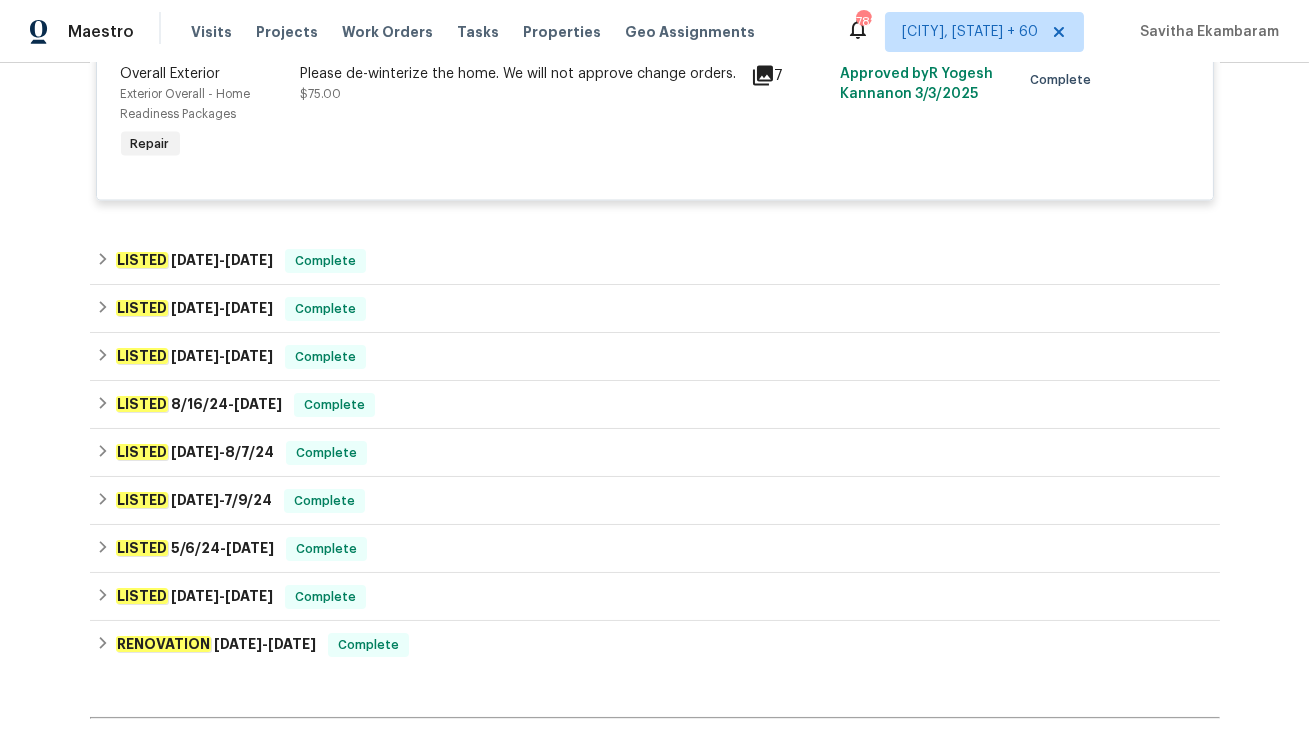 scroll, scrollTop: 6560, scrollLeft: 0, axis: vertical 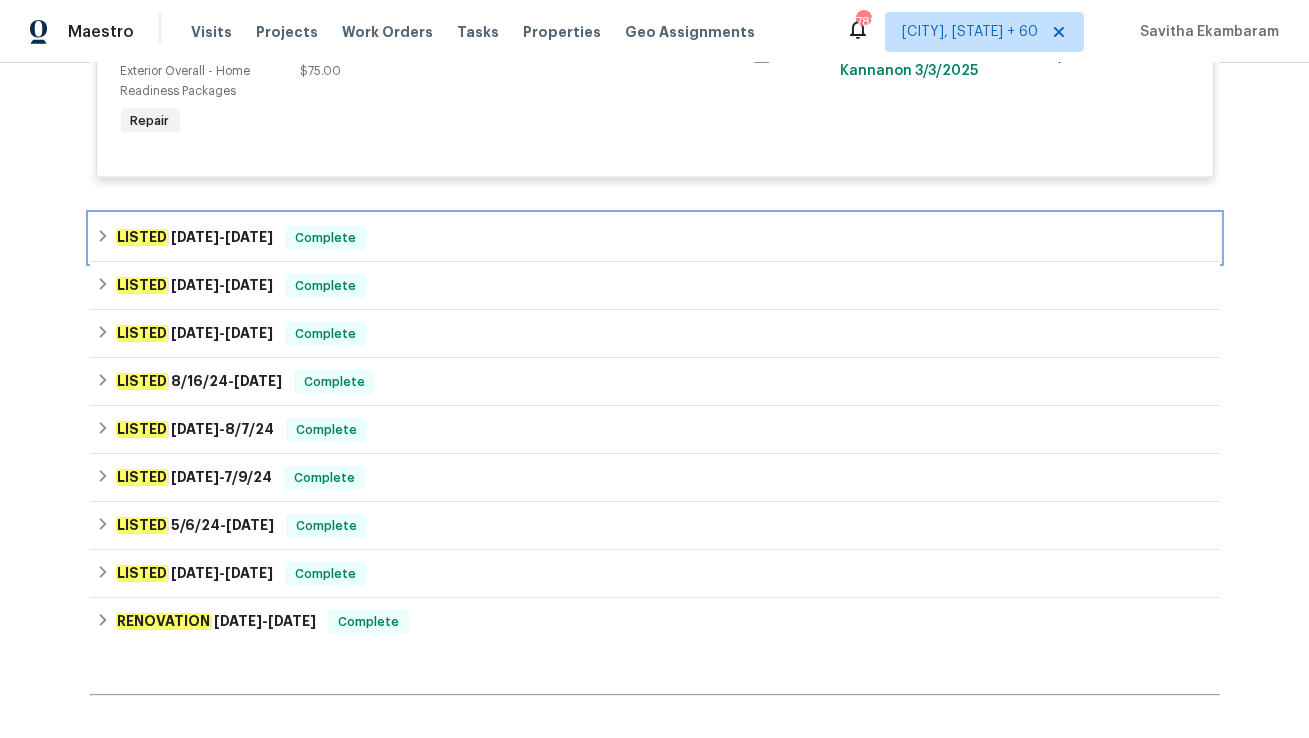 click on "LISTED [DATE] - [DATE] Complete" at bounding box center [655, 238] 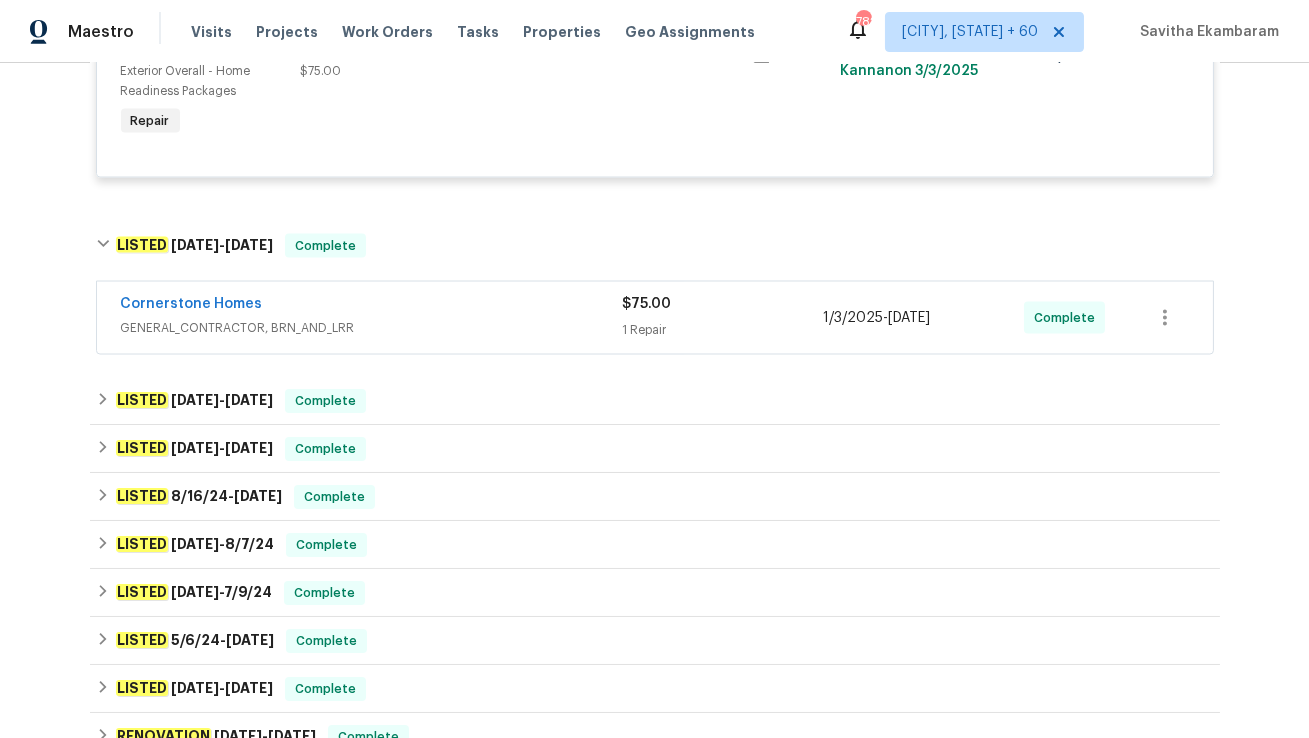 click on "GENERAL_CONTRACTOR, BRN_AND_LRR" at bounding box center [372, 328] 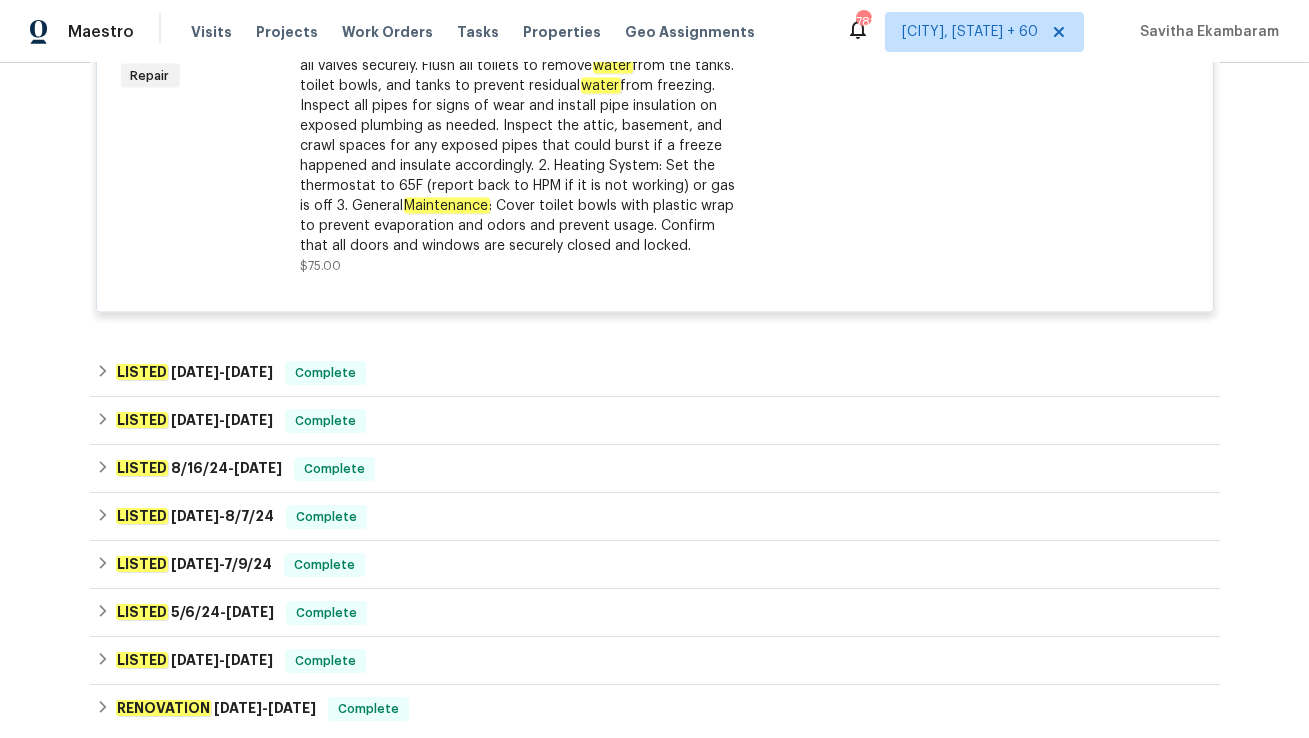 scroll, scrollTop: 7130, scrollLeft: 0, axis: vertical 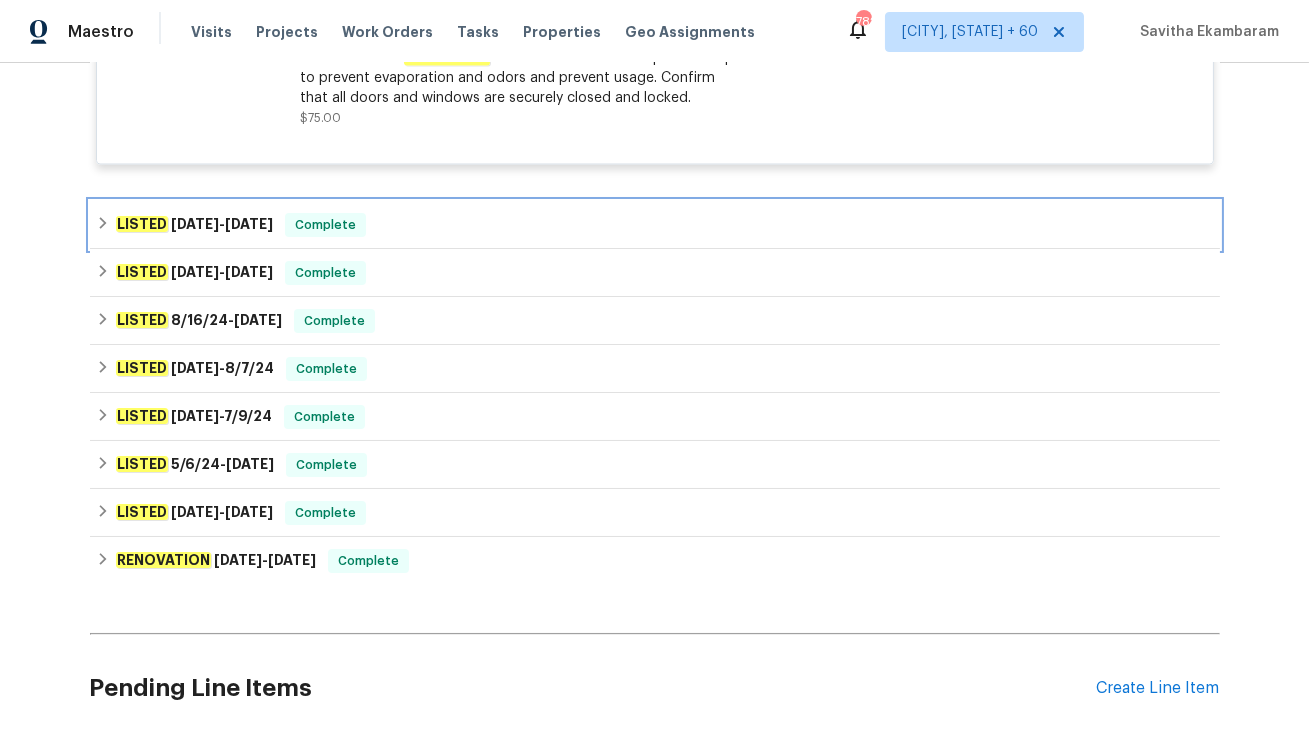 click on "LISTED 11/25/24 - 11/26/24 Complete" at bounding box center [655, 225] 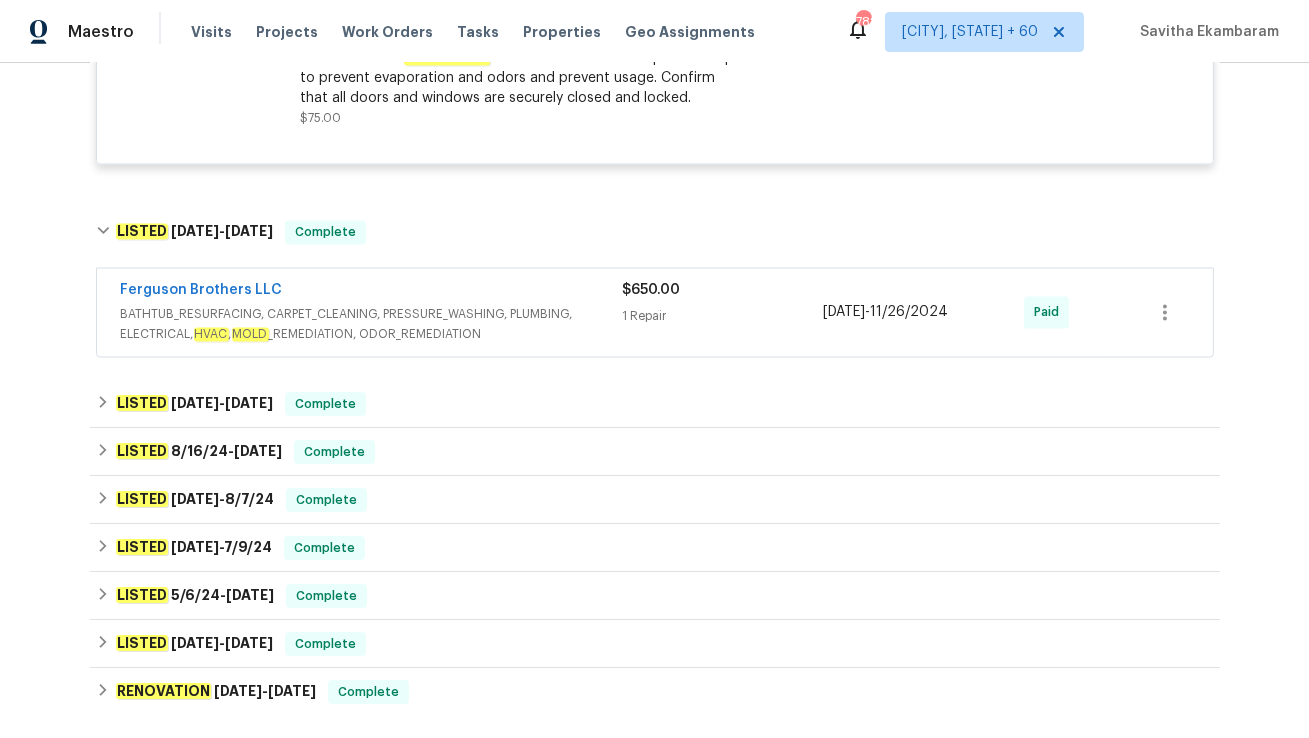 click on "BATHTUB_RESURFACING, CARPET_CLEANING, PRESSURE_WASHING, PLUMBING, ELECTRICAL,  HVAC ,  MOLD _REMEDIATION, ODOR_REMEDIATION" at bounding box center [372, 325] 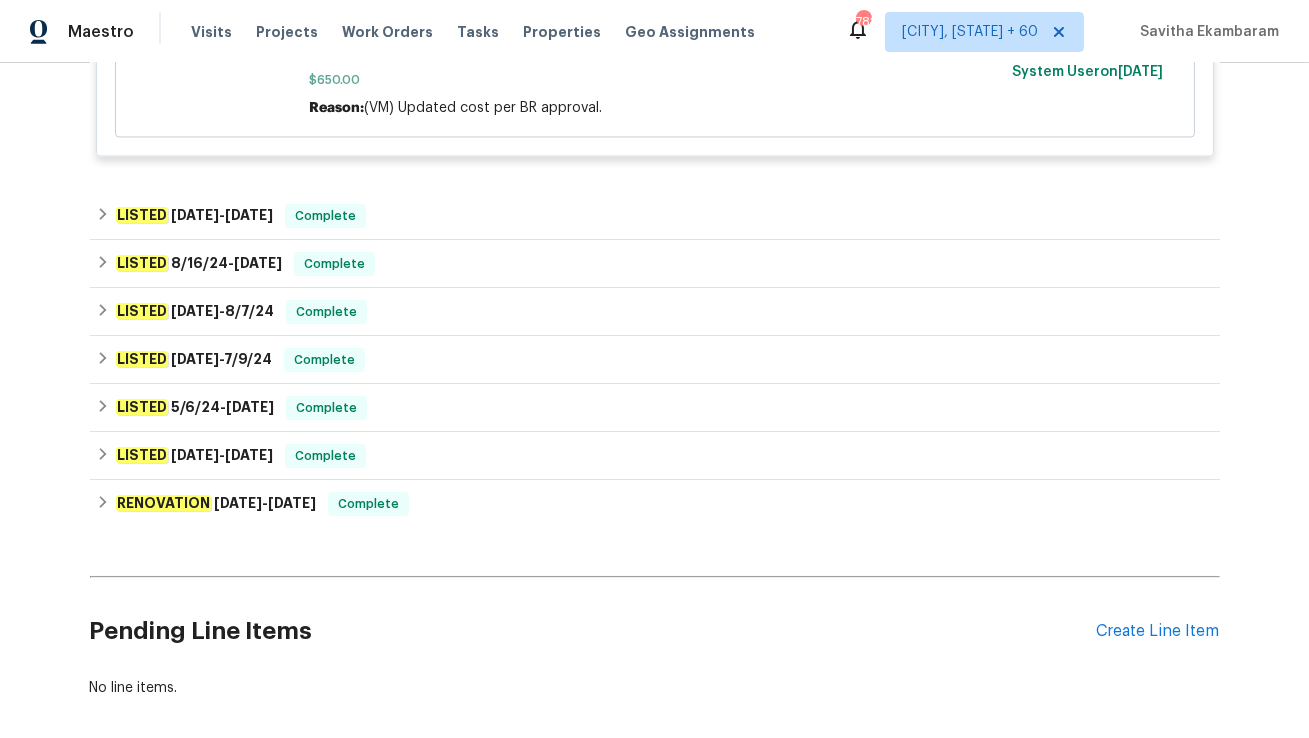 scroll, scrollTop: 7636, scrollLeft: 0, axis: vertical 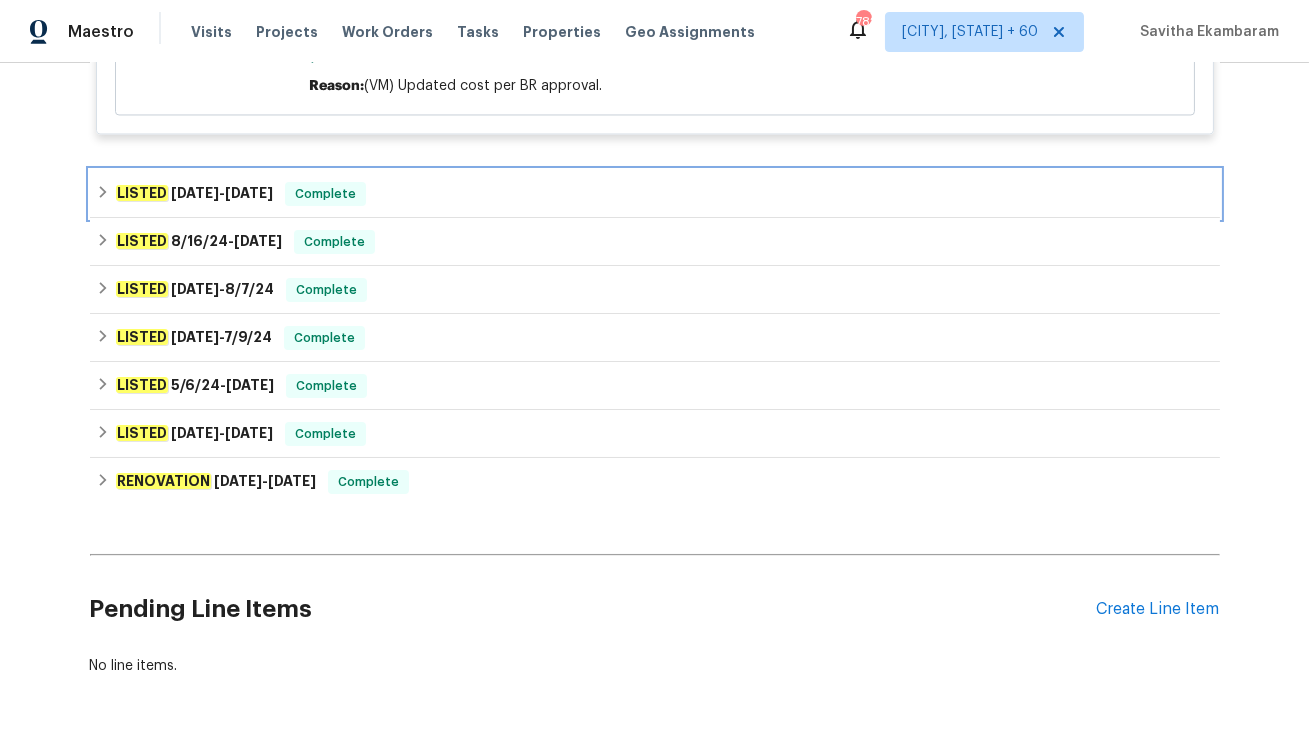 click on "LISTED [DATE] - [DATE] Complete" at bounding box center [655, 194] 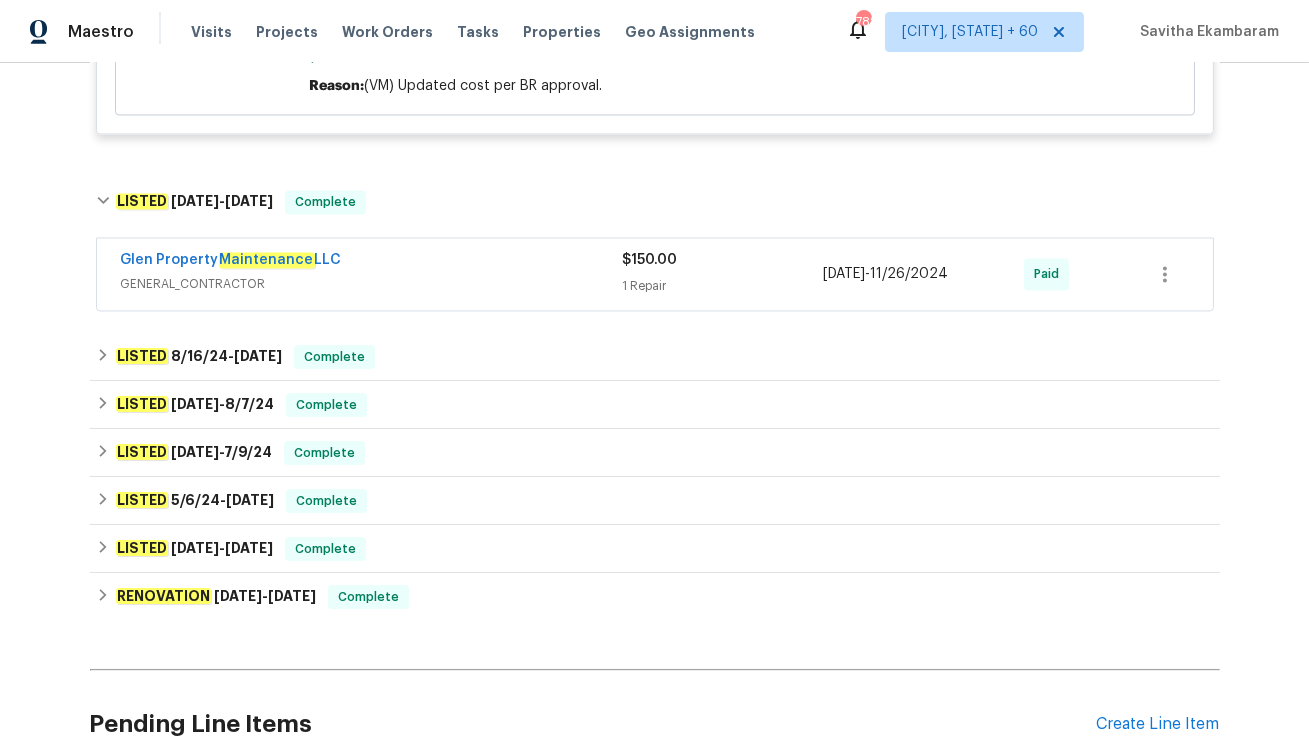 click on "GENERAL_CONTRACTOR" at bounding box center [372, 284] 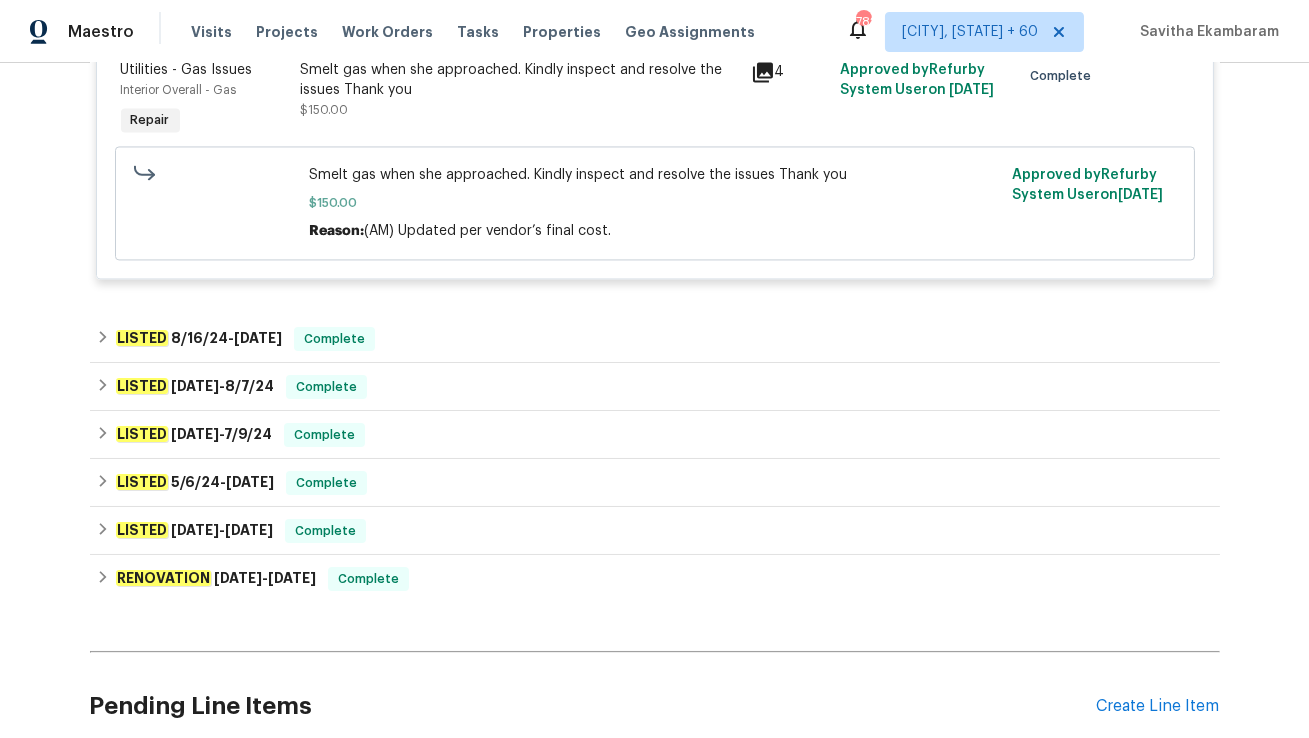 scroll, scrollTop: 7956, scrollLeft: 0, axis: vertical 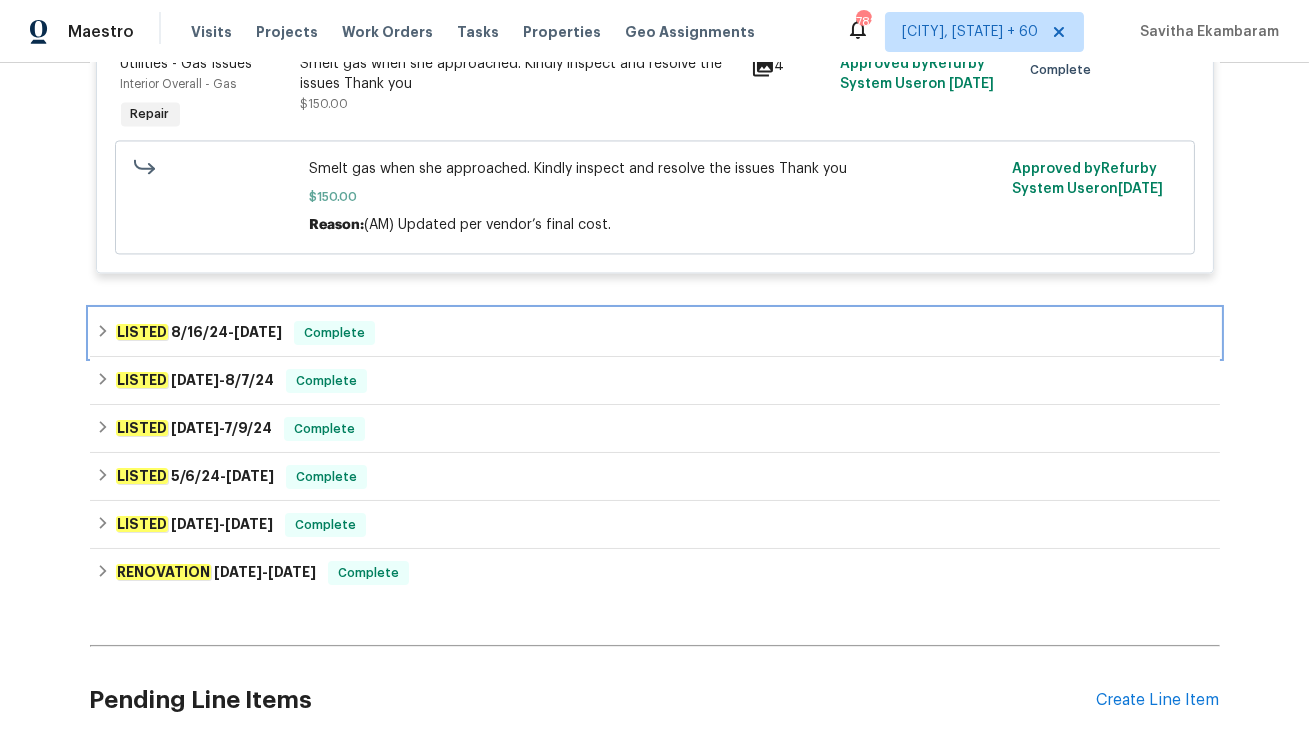click on "LISTED [DATE] - [DATE] Complete" at bounding box center [655, 333] 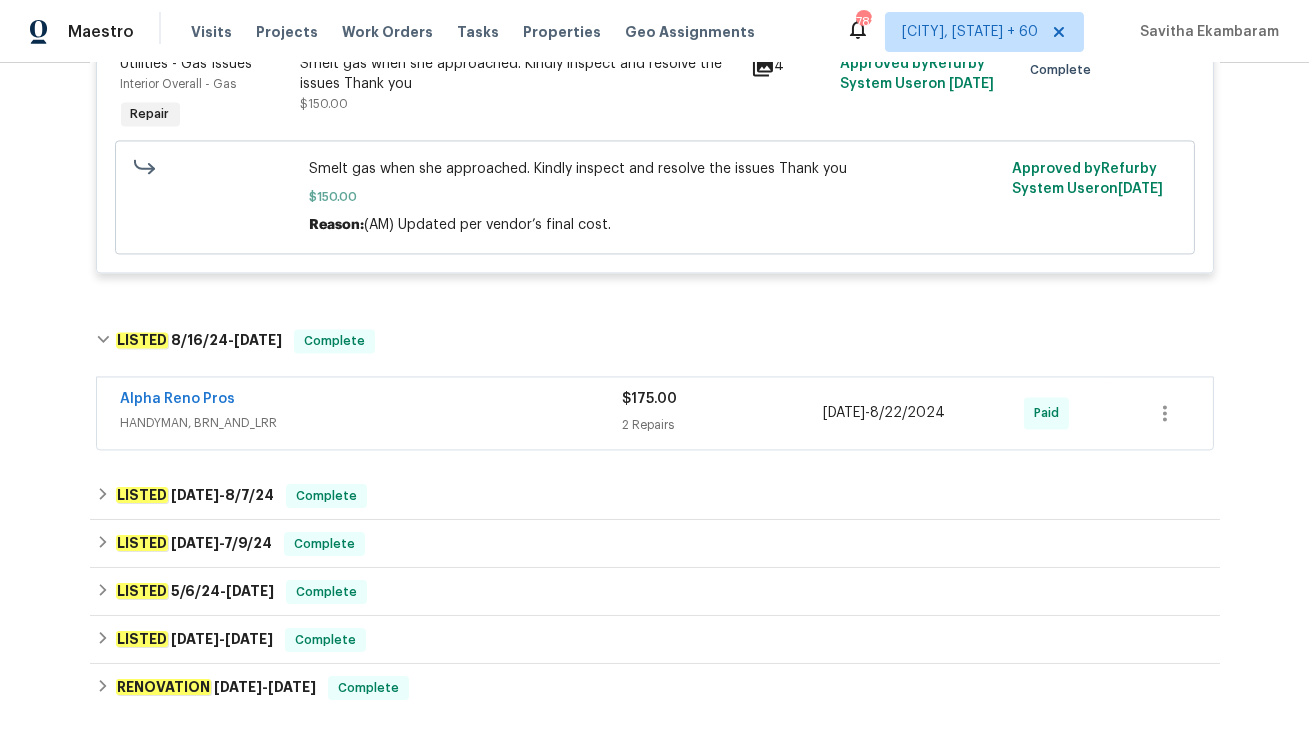click on "HANDYMAN, BRN_AND_LRR" at bounding box center (372, 423) 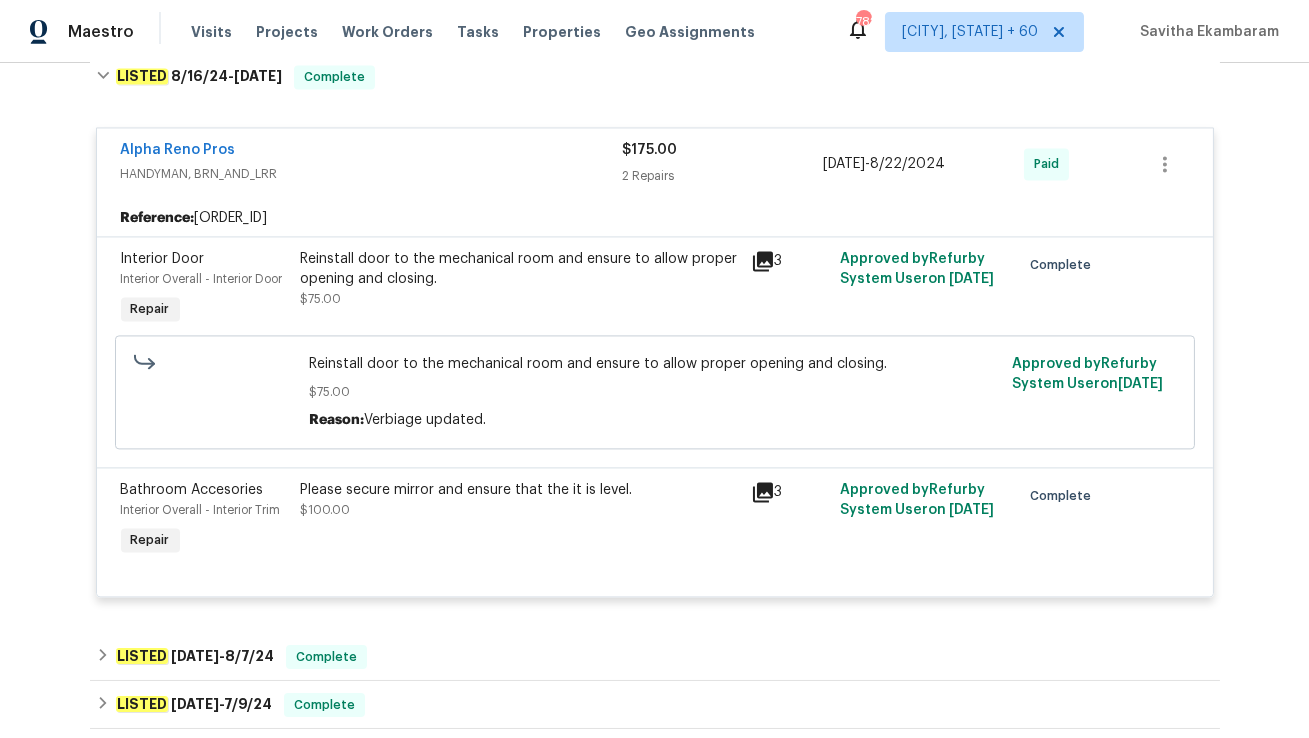 scroll, scrollTop: 8514, scrollLeft: 0, axis: vertical 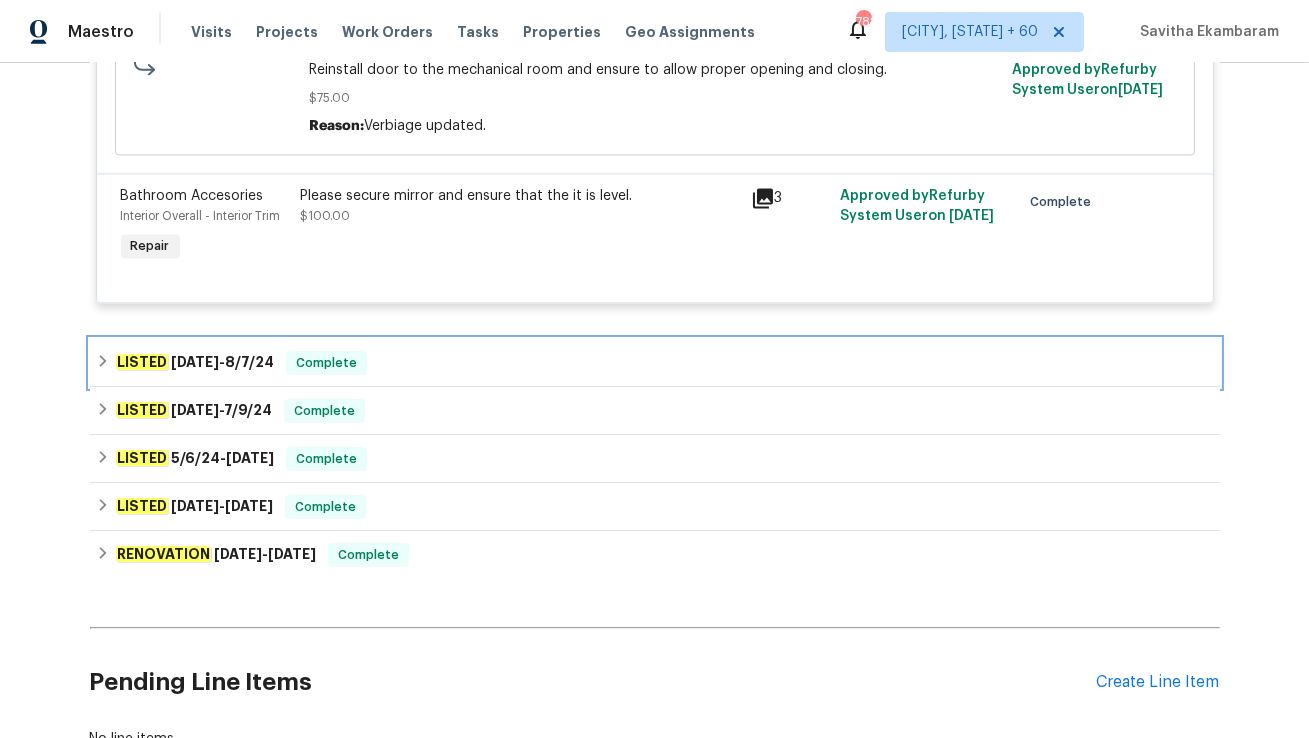 click on "LISTED [DATE] - [DATE] Complete" at bounding box center (655, 363) 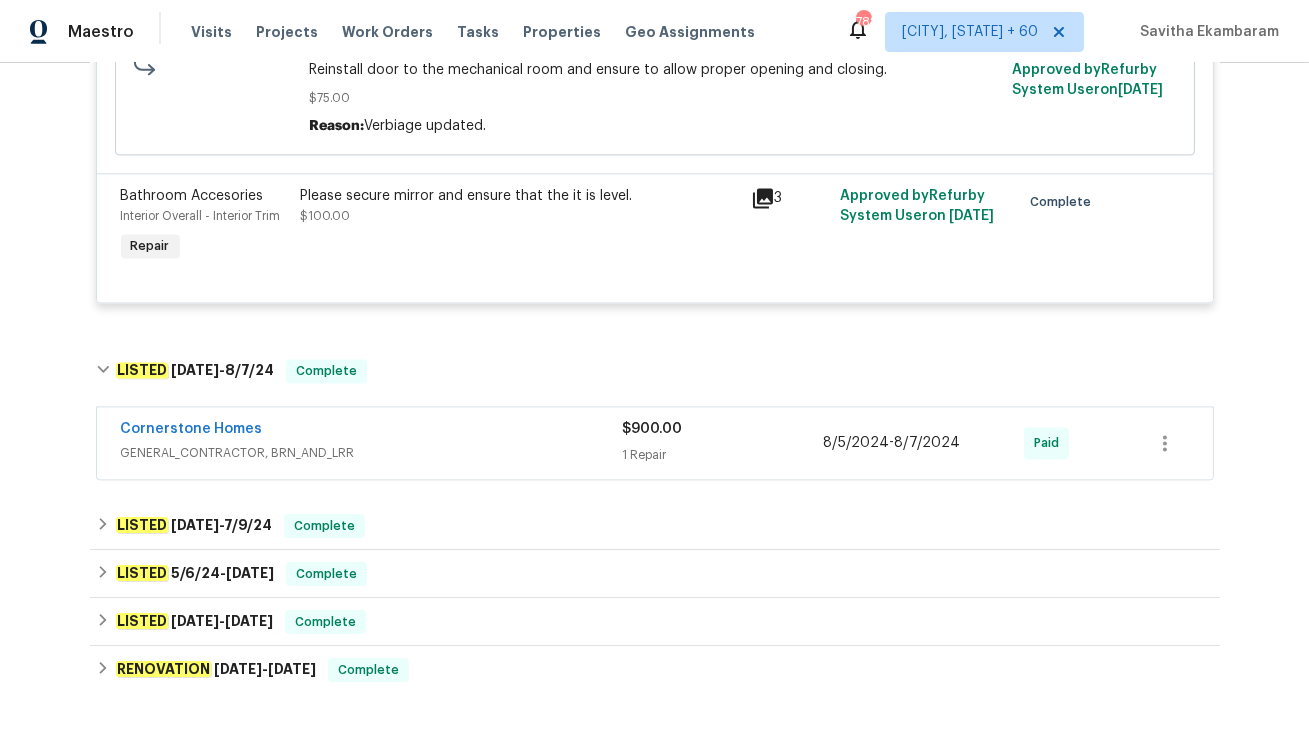 click on "GENERAL_CONTRACTOR, BRN_AND_LRR" at bounding box center (372, 453) 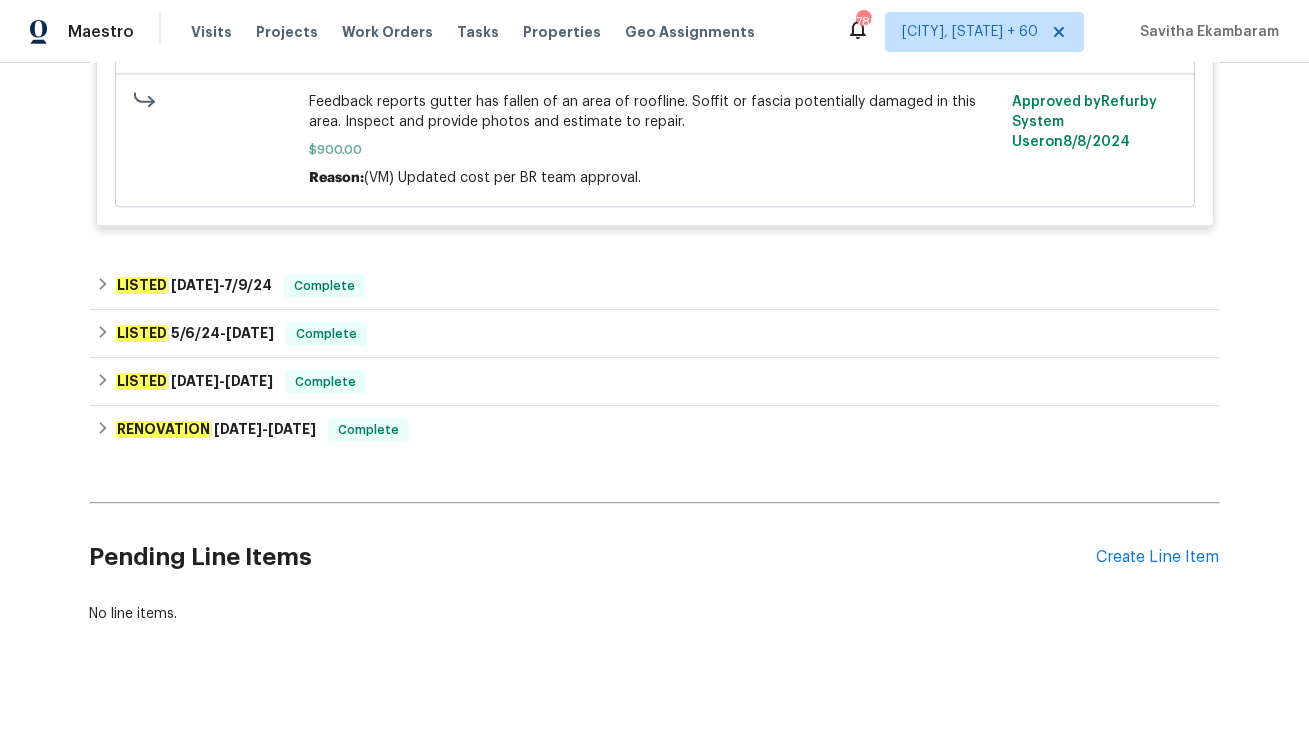 scroll, scrollTop: 9252, scrollLeft: 0, axis: vertical 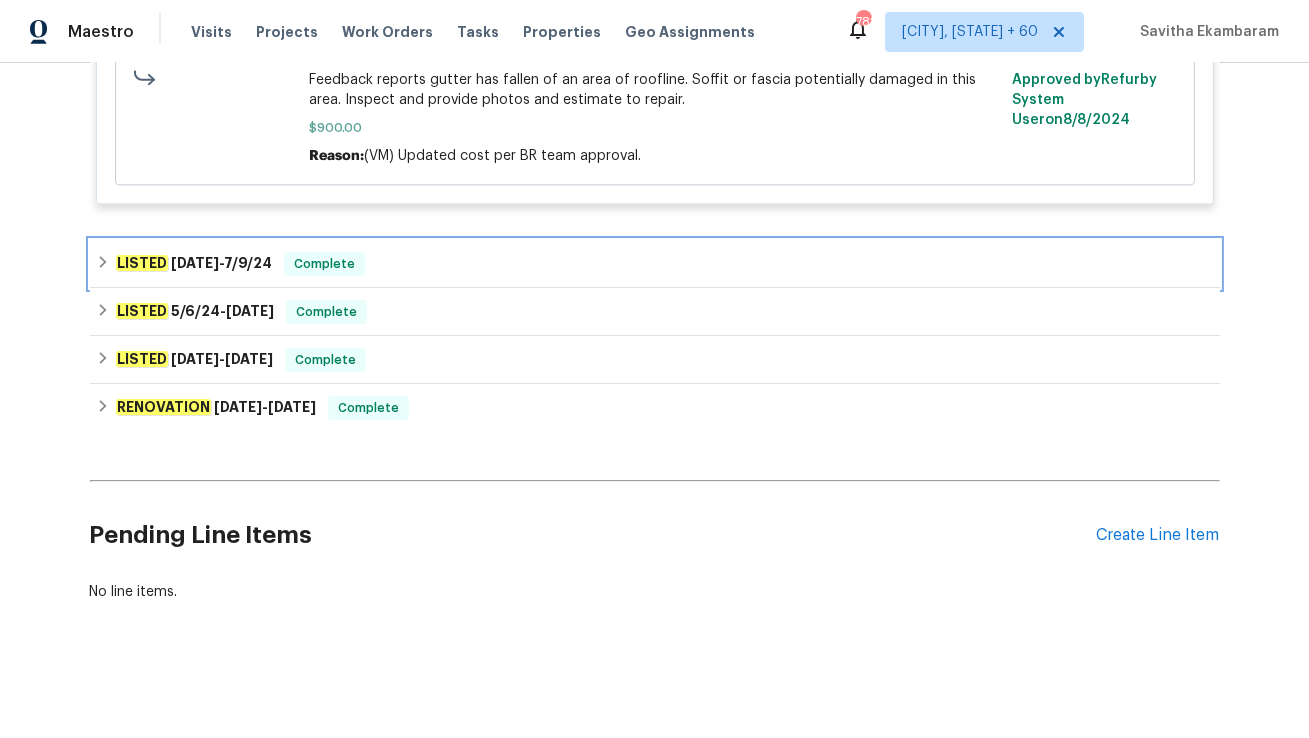 click on "LISTED [DATE] - [DATE] Complete" at bounding box center (655, 264) 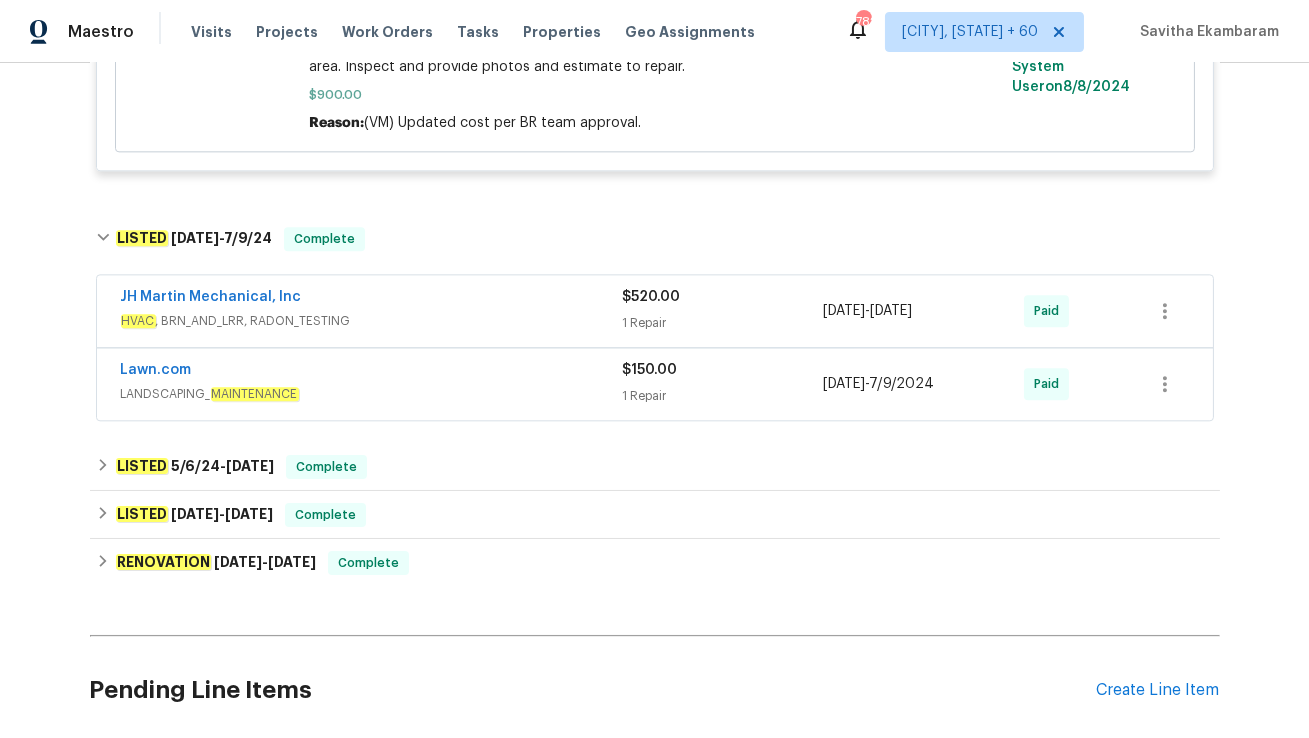 click on "HVAC , BRN_AND_LRR, RADON_TESTING" at bounding box center [372, 321] 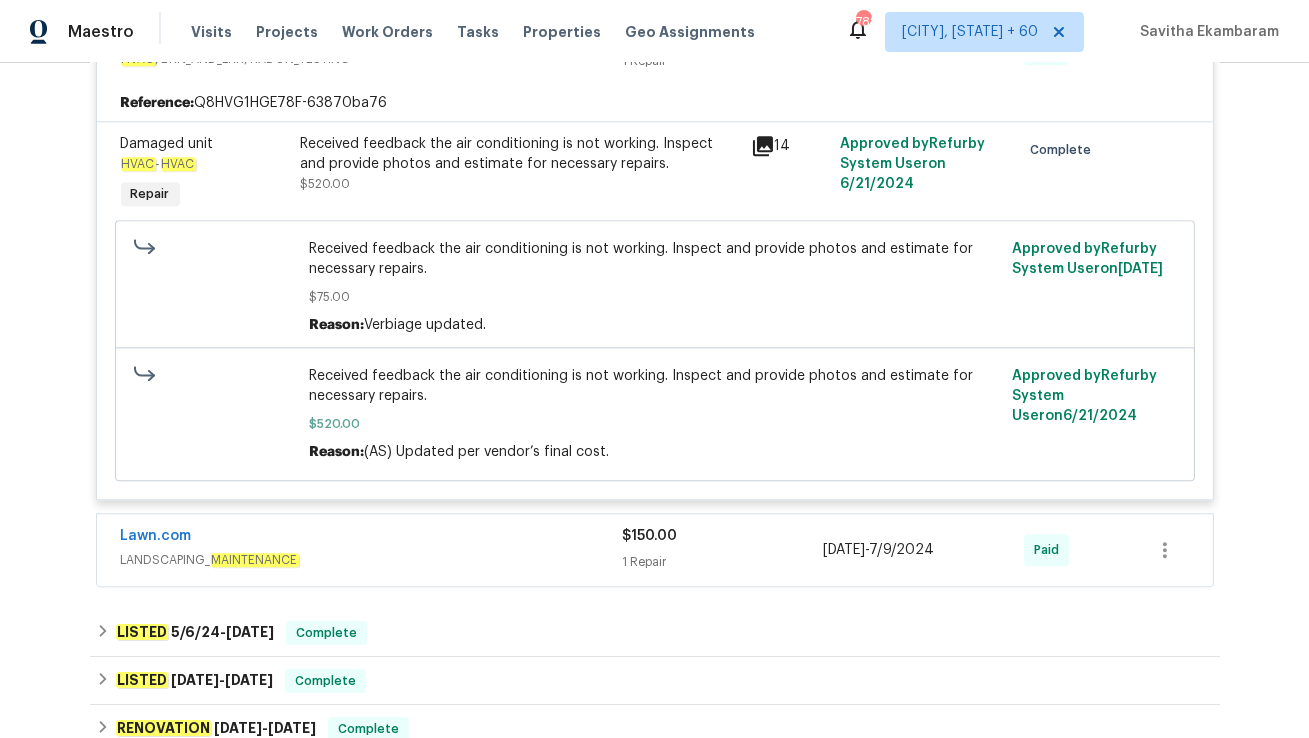 scroll, scrollTop: 9768, scrollLeft: 0, axis: vertical 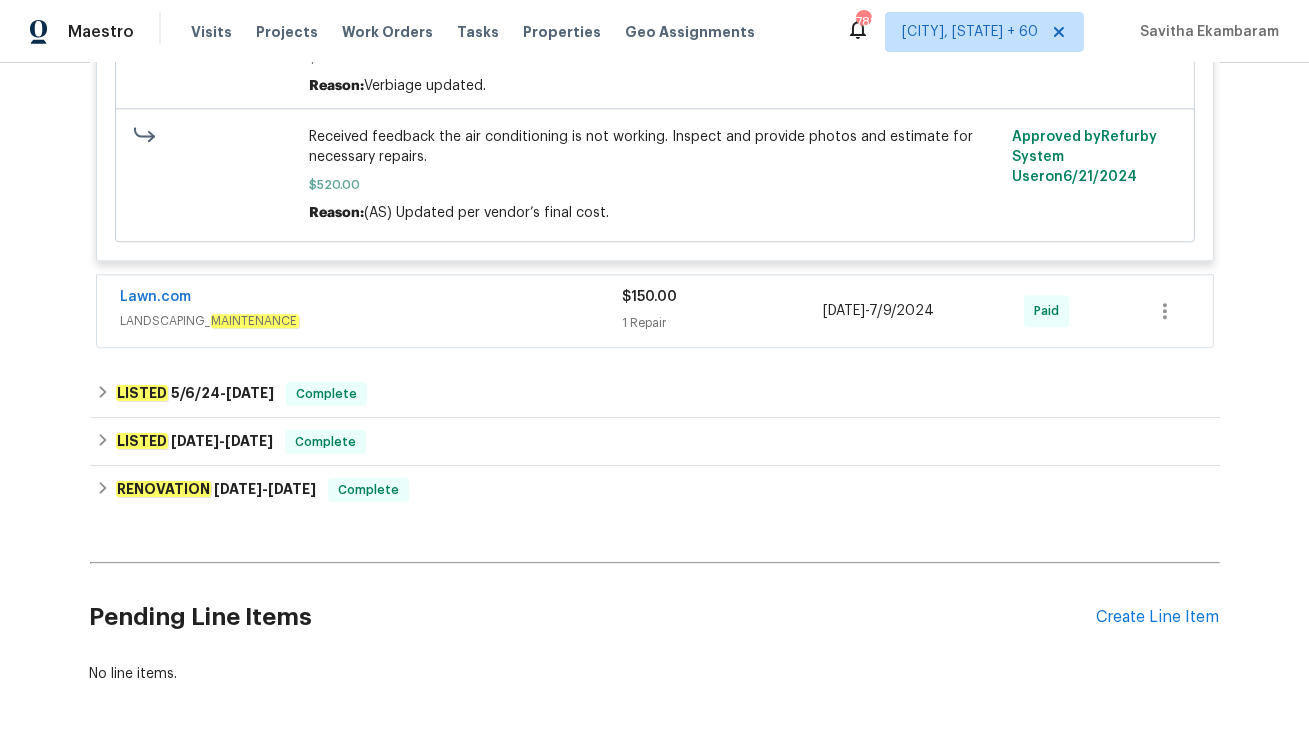 click on "LANDSCAPING_ MAINTENANCE" at bounding box center (372, 321) 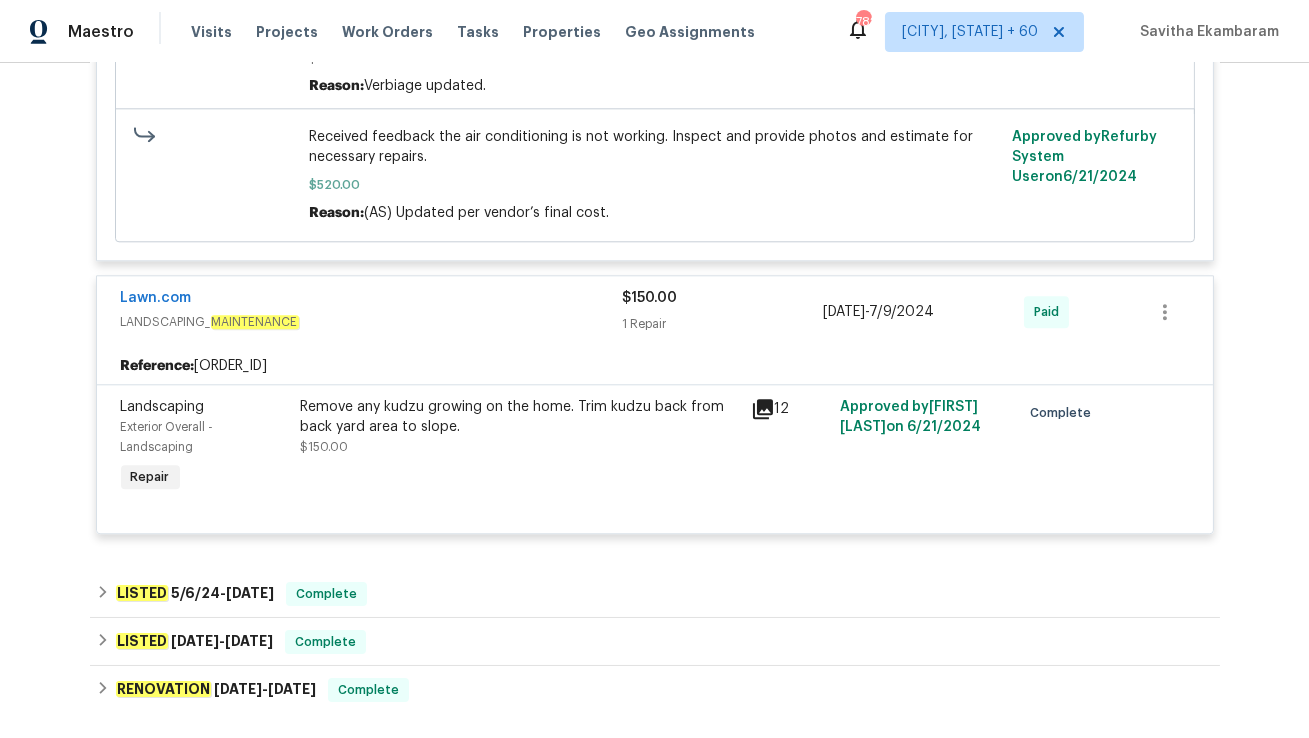scroll, scrollTop: 10085, scrollLeft: 0, axis: vertical 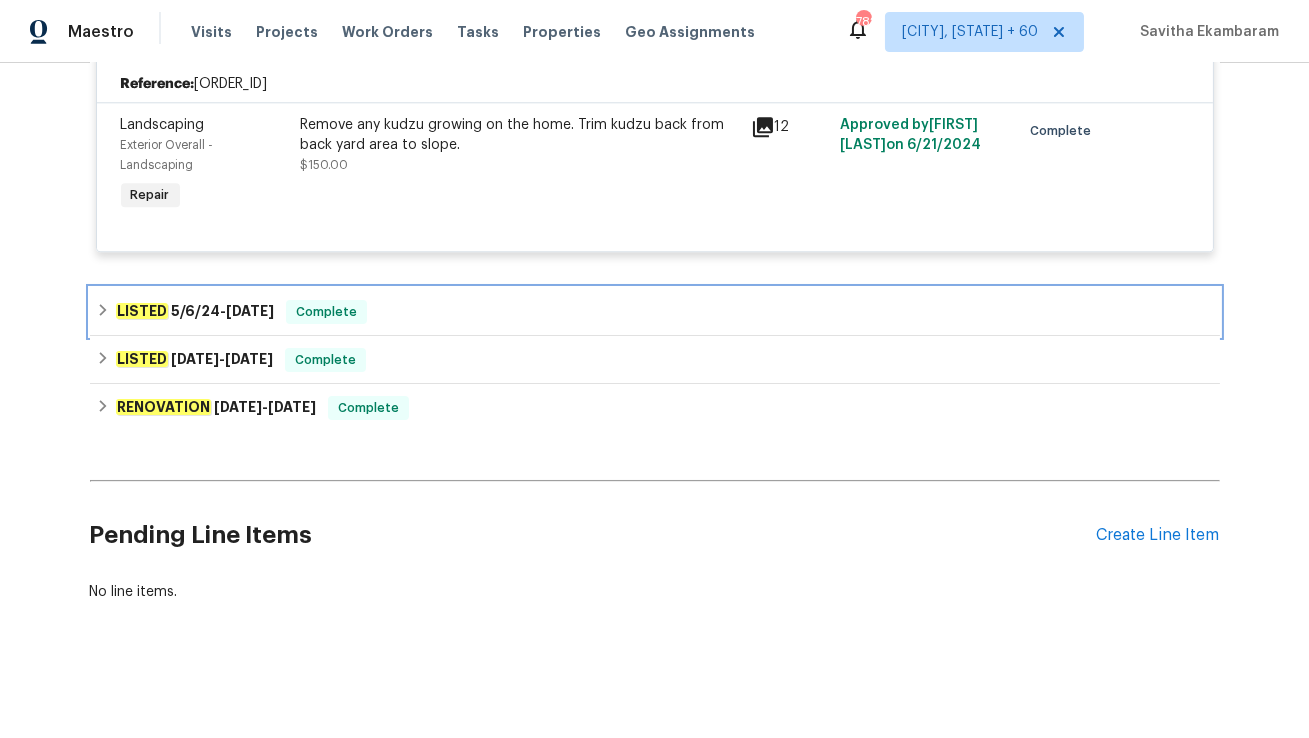 click on "LISTED [DATE] - [DATE] Complete" at bounding box center (655, 312) 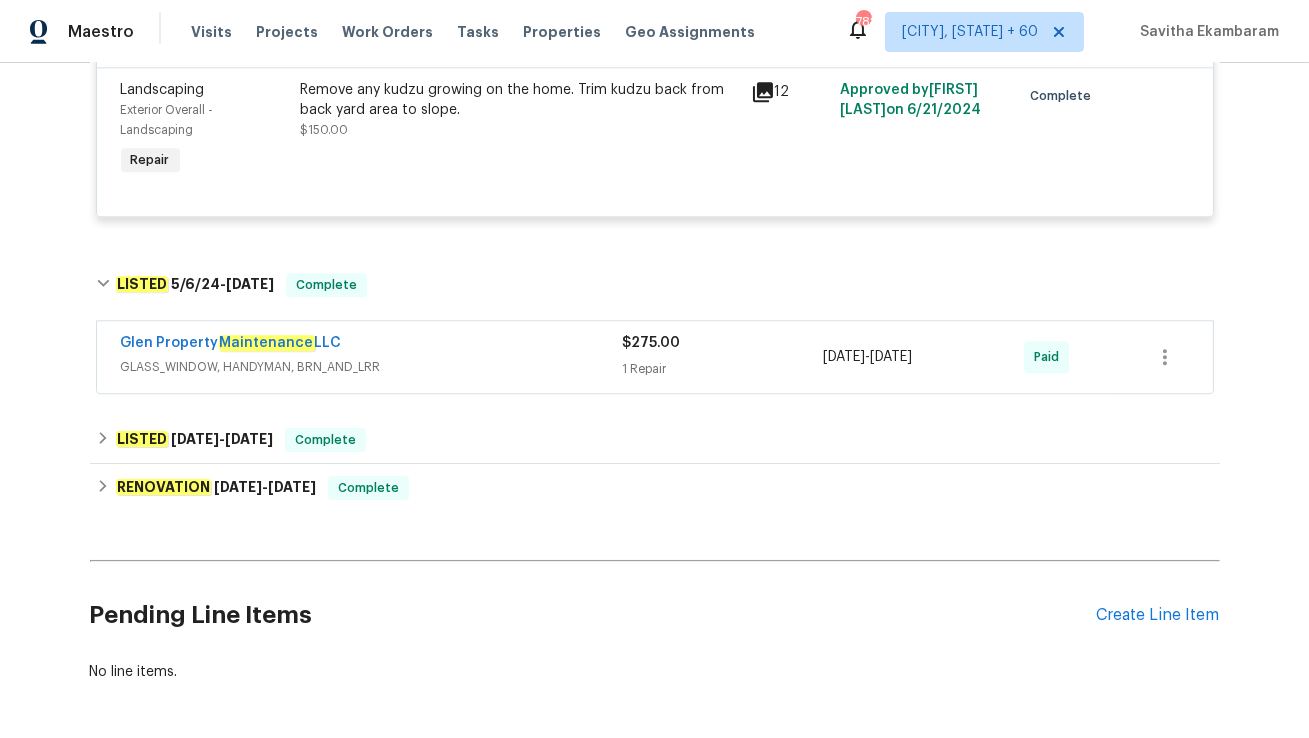 click on "Glen Property Maintenance LLC" at bounding box center [372, 345] 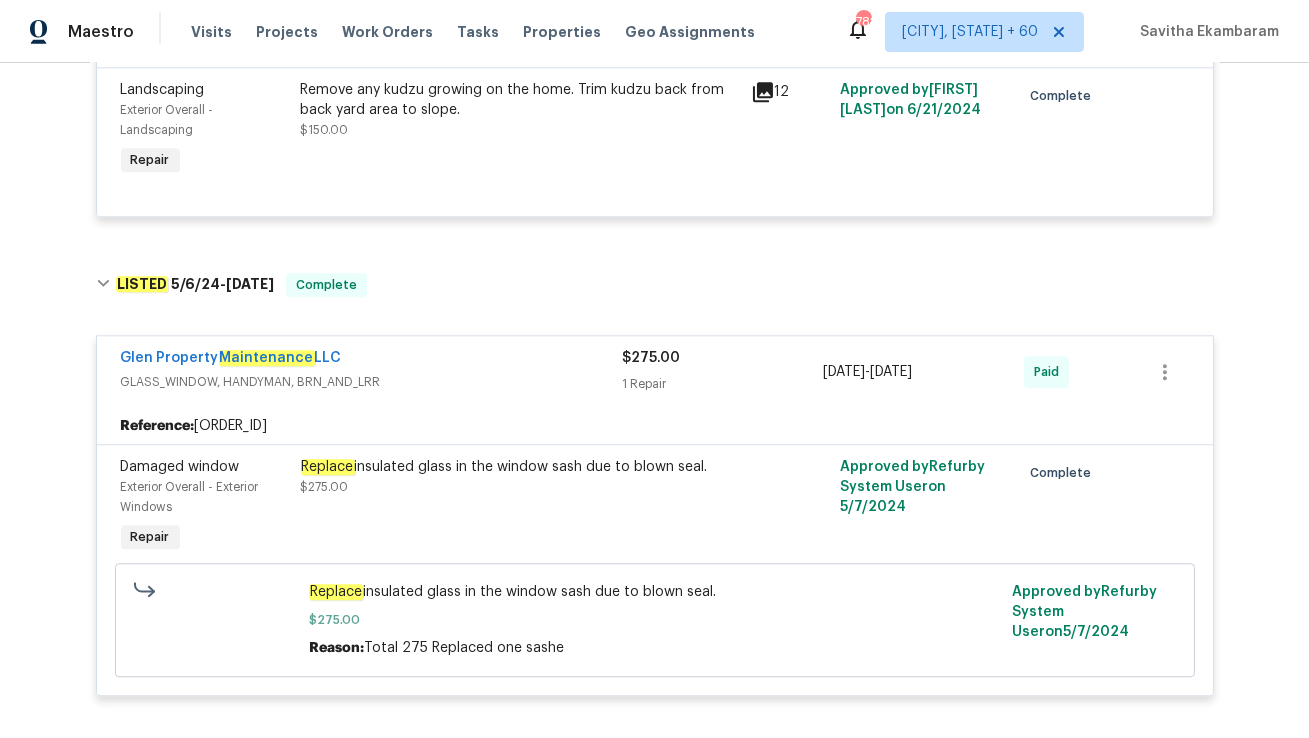 scroll, scrollTop: 10518, scrollLeft: 0, axis: vertical 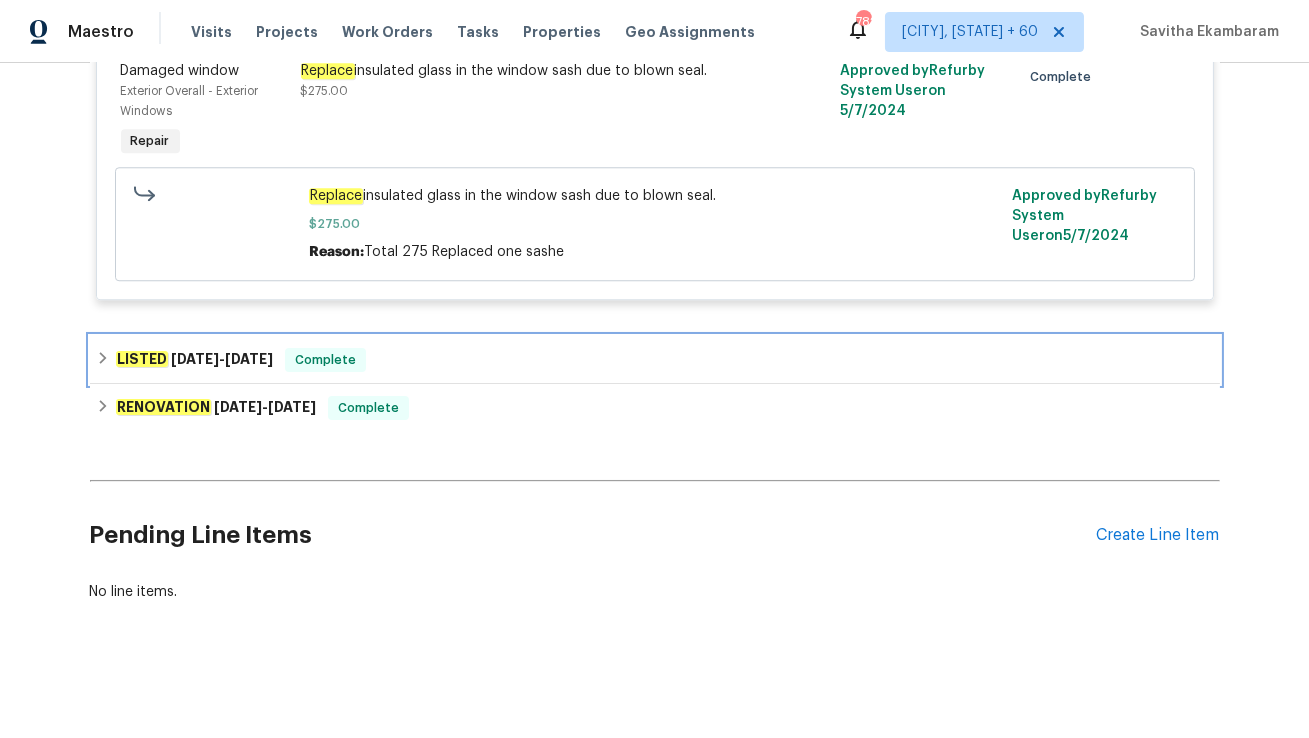 click on "LISTED [DATE] - [DATE] Complete" at bounding box center [655, 360] 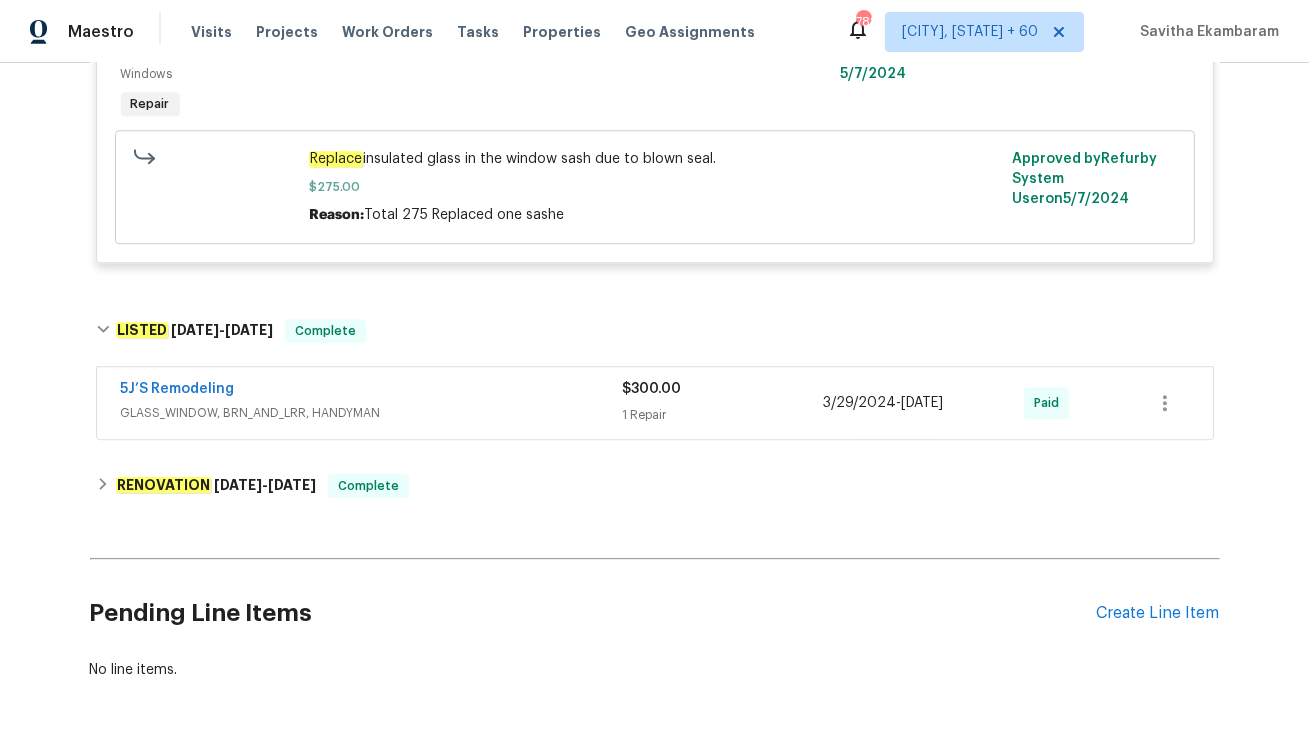 click on "5J’S Remodeling" at bounding box center [372, 391] 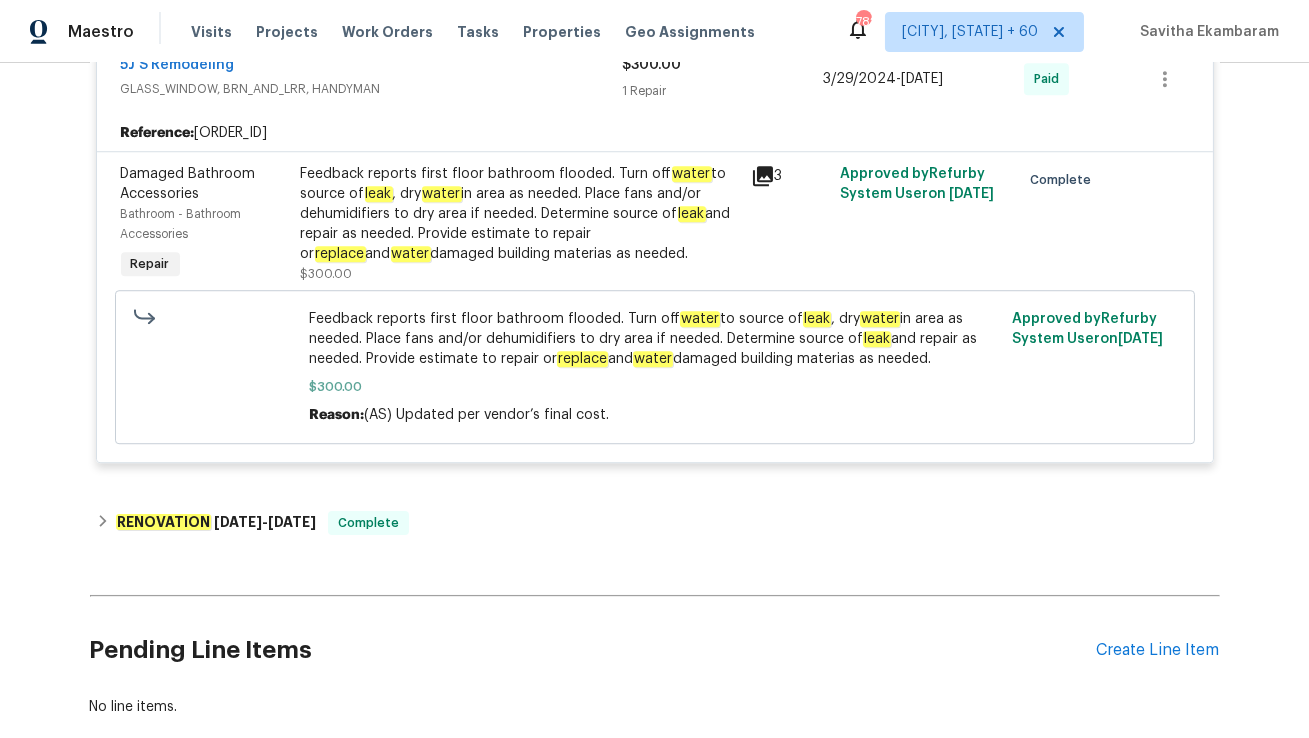 scroll, scrollTop: 11010, scrollLeft: 0, axis: vertical 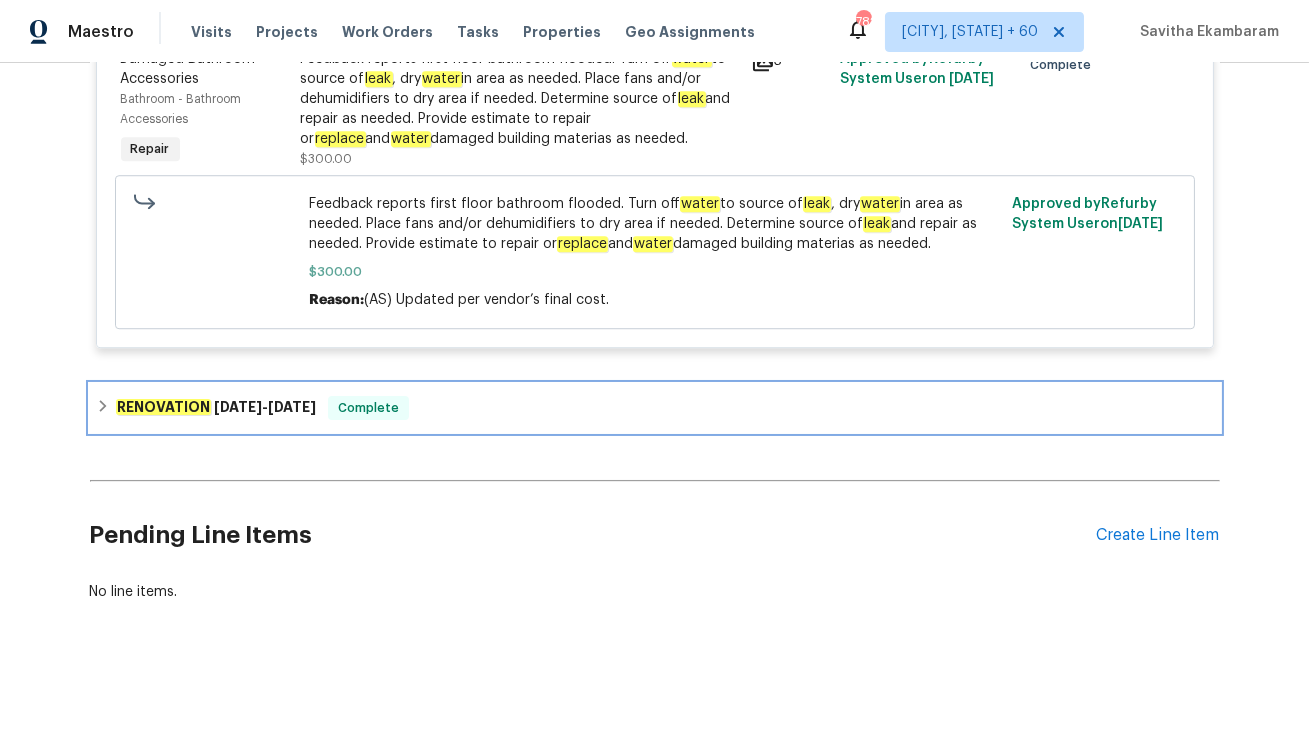 click on "RENOVATION   [DATE] - [DATE] Complete" at bounding box center (655, 408) 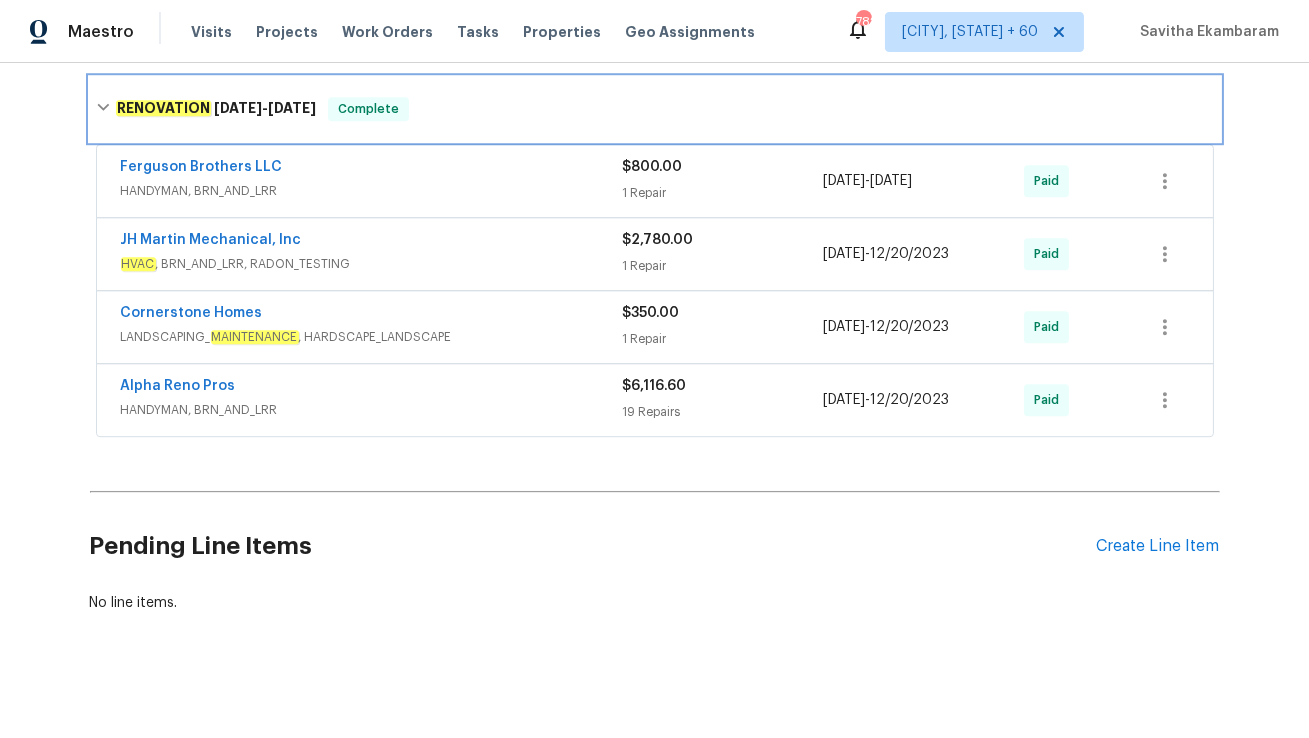 scroll, scrollTop: 11327, scrollLeft: 0, axis: vertical 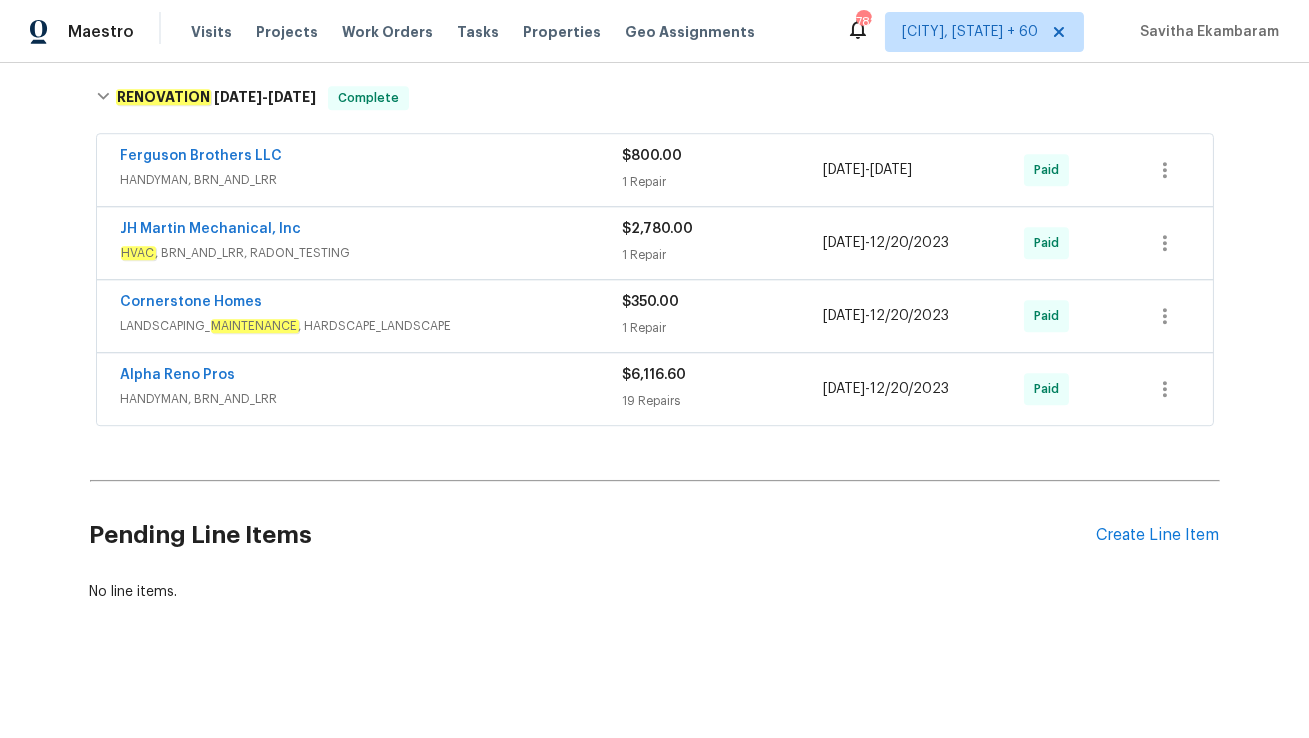 click on "HANDYMAN, BRN_AND_LRR" at bounding box center (372, 180) 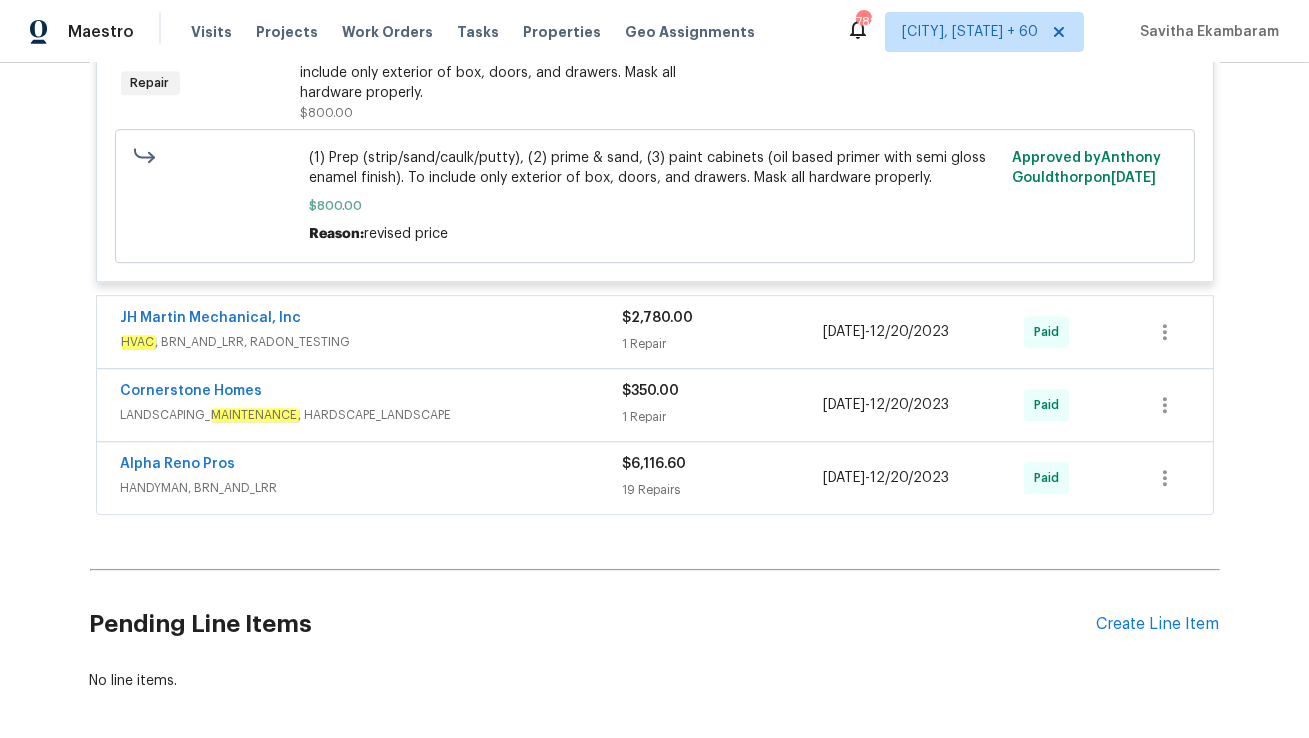 scroll, scrollTop: 11604, scrollLeft: 0, axis: vertical 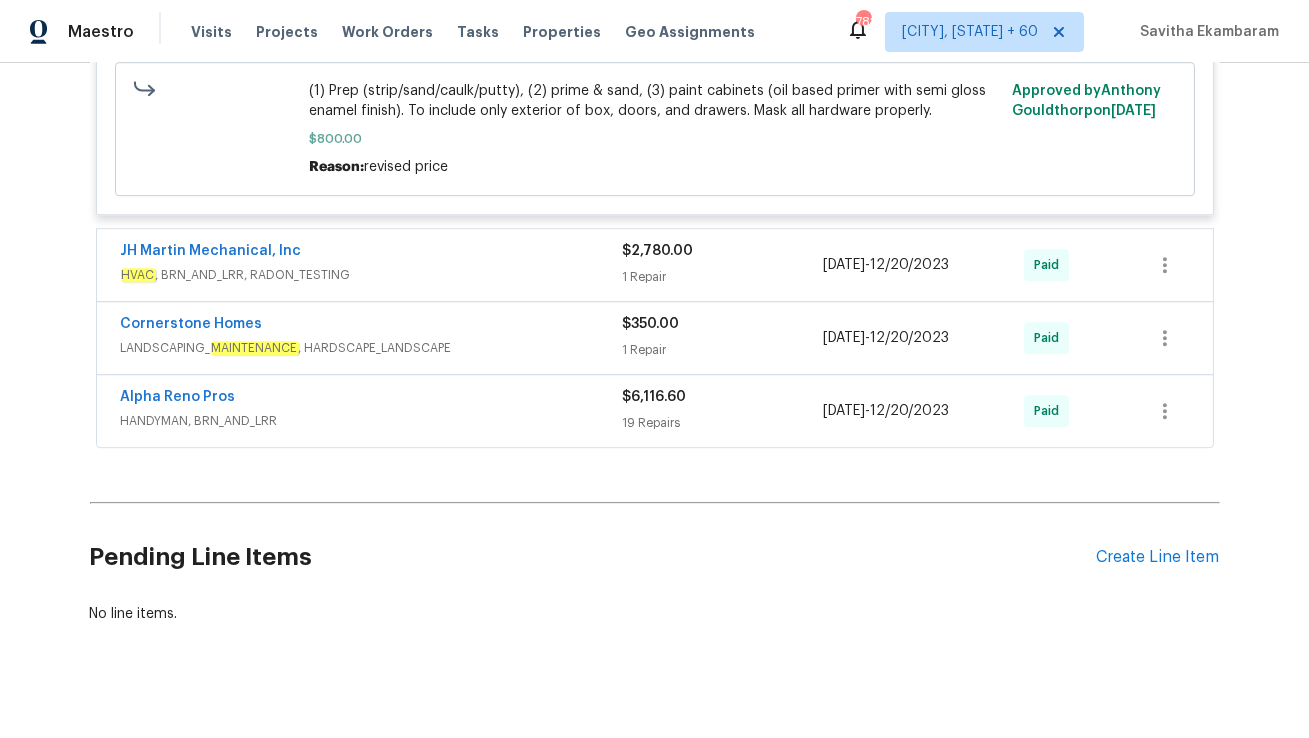 click on "JH Martin Mechanical, Inc" at bounding box center [372, 253] 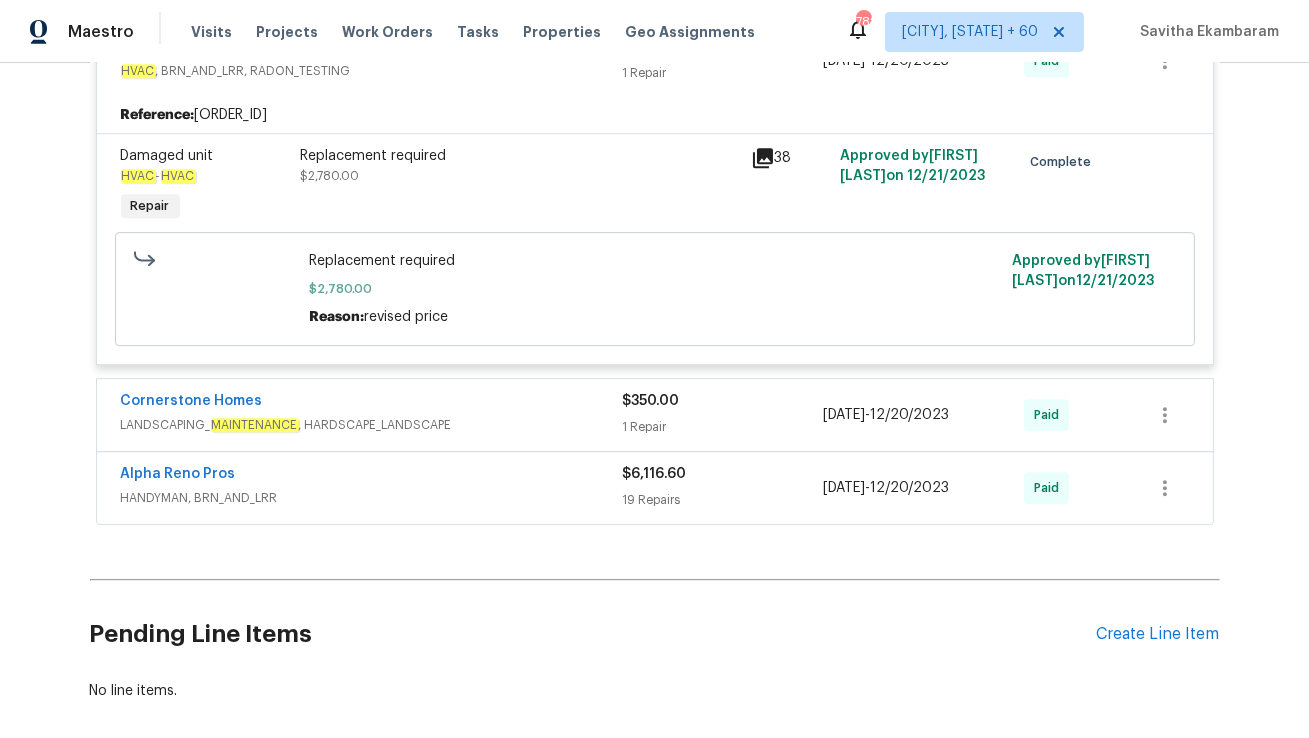 scroll, scrollTop: 11947, scrollLeft: 0, axis: vertical 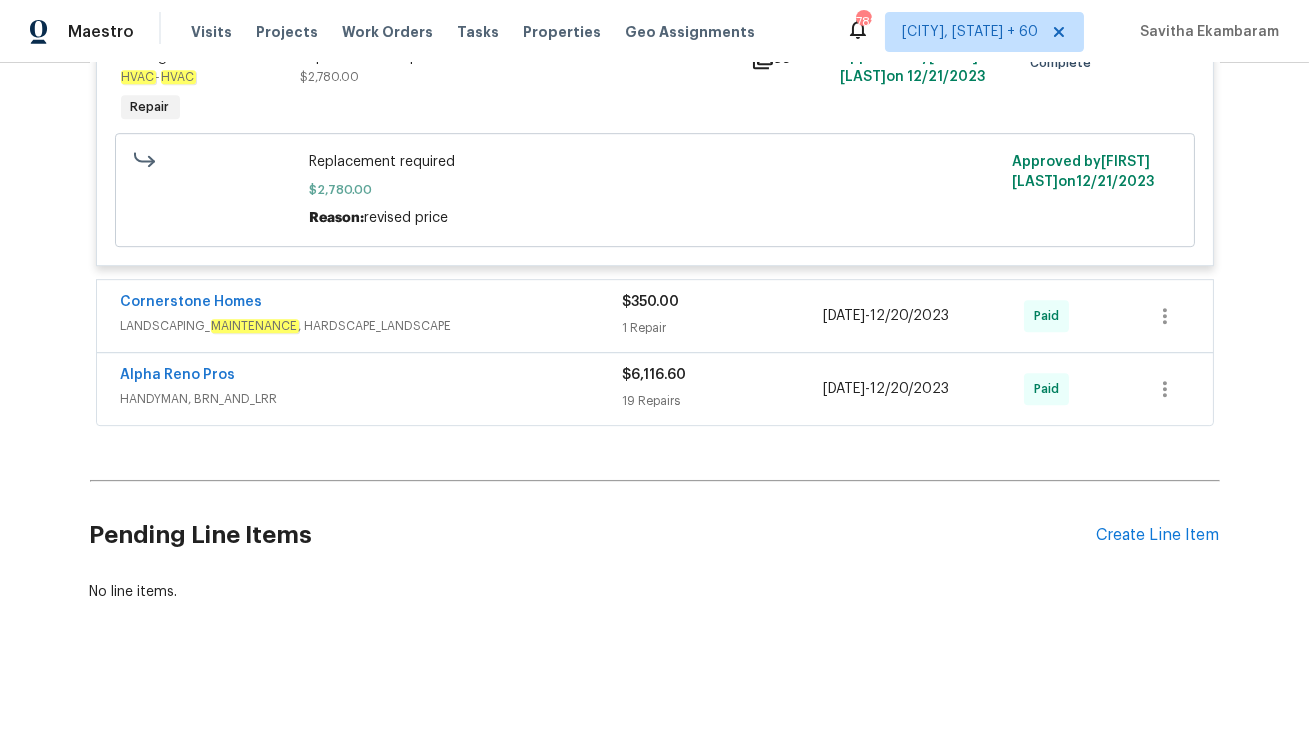 click on "Cornerstone Homes" at bounding box center [372, 304] 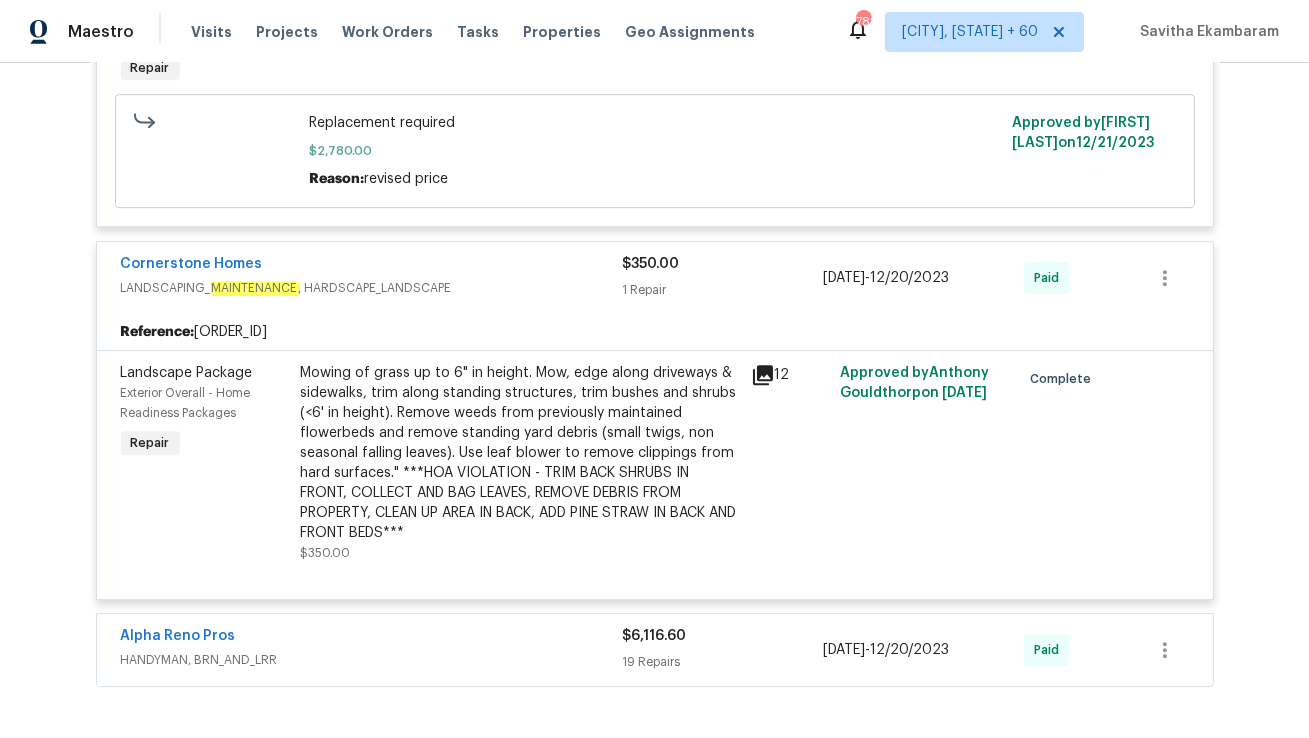 scroll, scrollTop: 12248, scrollLeft: 0, axis: vertical 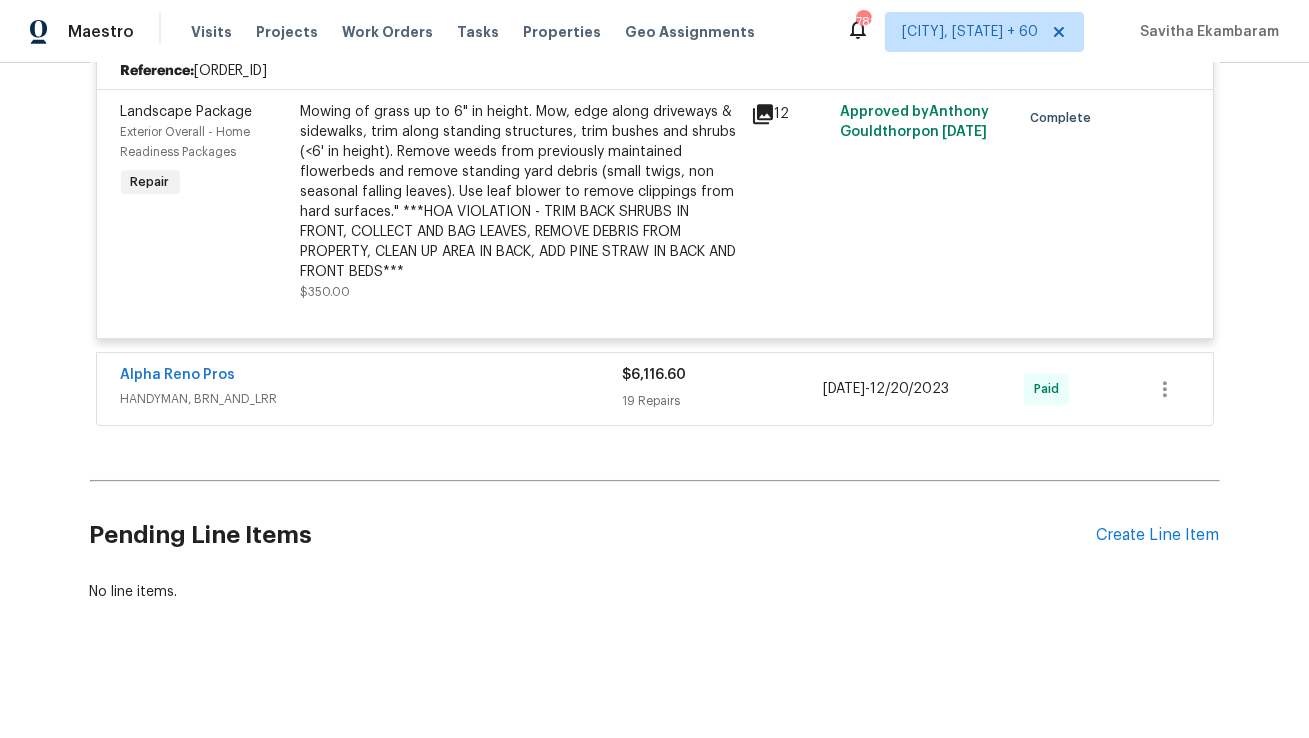 click on "Alpha Reno Pros" at bounding box center (372, 377) 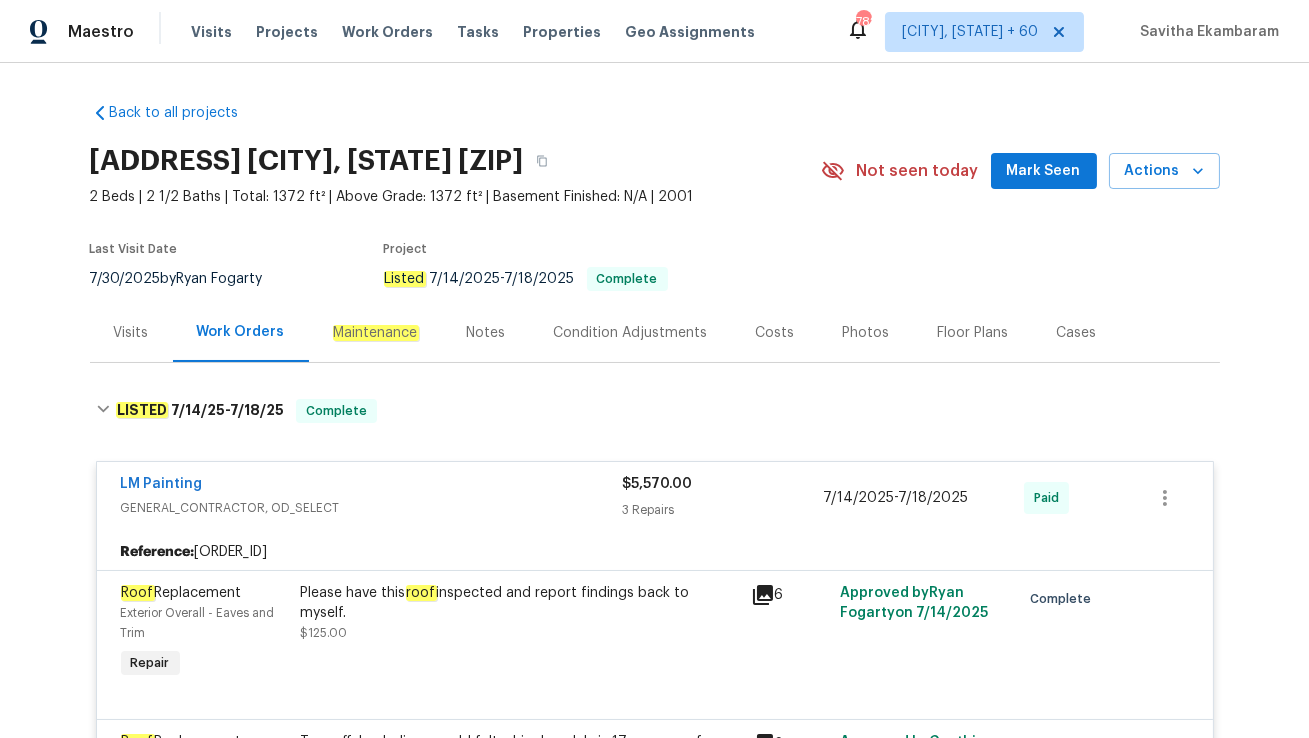 scroll, scrollTop: 7089, scrollLeft: 0, axis: vertical 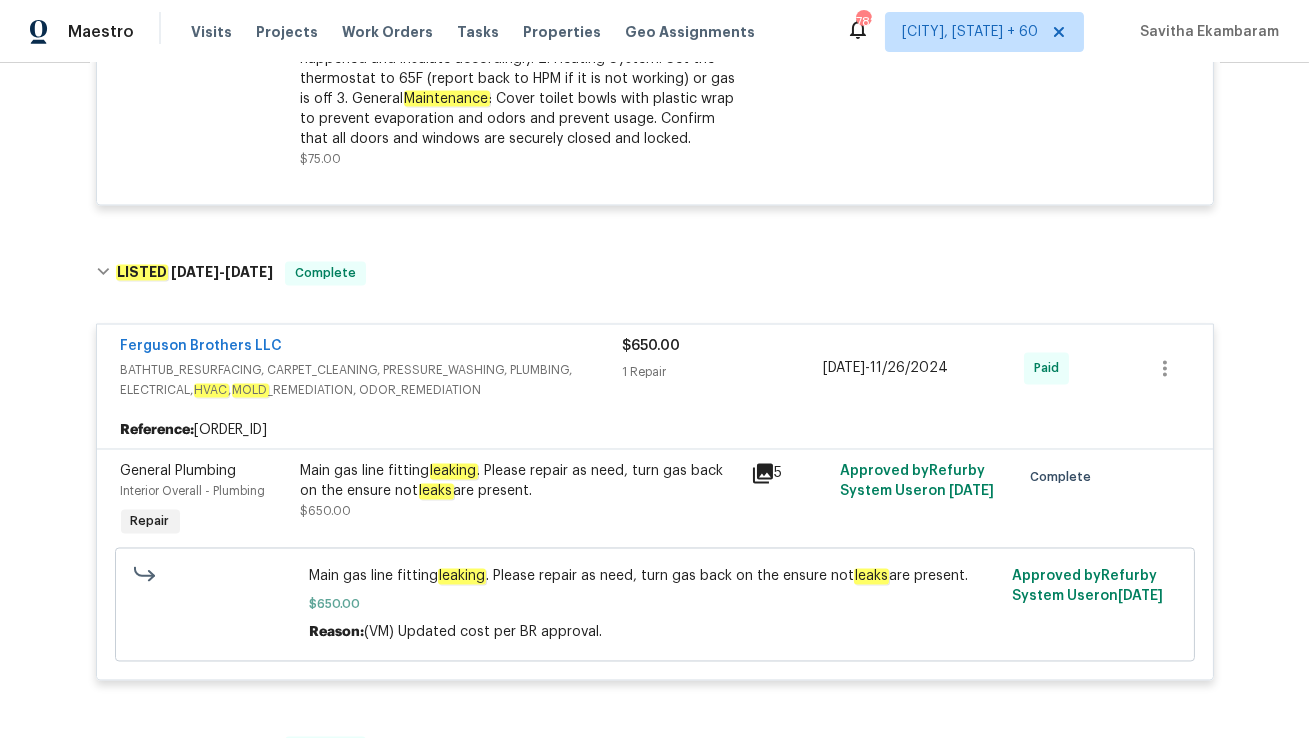click on "Back to all projects [ADDRESS] [CITY], [STATE] [ZIP] 2 Beds | 2 1/2 Baths | Total: 1372 ft² | Above Grade: 1372 ft² | Basement Finished: N/A | 2001 Not seen today Mark Seen Actions Last Visit Date [DATE] by [NAME] Project Listed [DATE] - [DATE] Complete Visits Work Orders Maintenance Notes Condition Adjustments Costs Photos Floor Plans Cases LISTED [DATE] - [DATE] Complete LM Painting GENERAL_CONTRACTOR, OD_SELECT $5,570.00 3 Repairs [DATE] - [DATE] Paid Reference: [ORDER_ID] Roof Replacement Exterior Overall - Eaves and Trim Repair Please have this roof inspected and report findings back to myself. $125.00 6 Approved by [NAME] on [DATE] Complete Roof Replacement Exterior Overall - Eaves and Trim Repair $5,195.00 6 Approved by [NAME] on [DATE] Complete Initial cleaning Interior Overall - Home Readiness Packages Repair water $250.00 30 Approved by Refurby System User on [DATE] Complete LISTED [DATE] -" at bounding box center (655, 1410) 